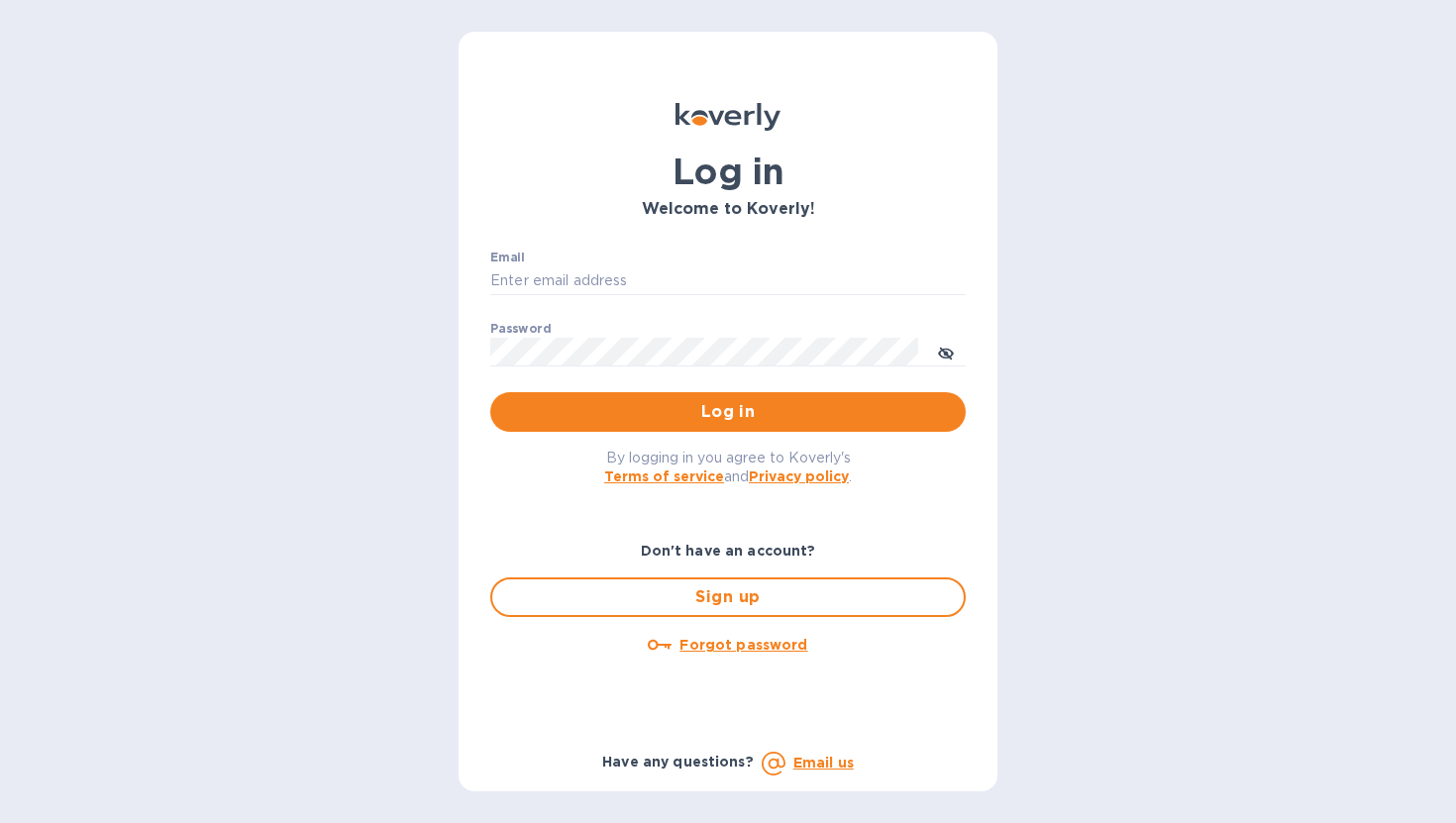 scroll, scrollTop: 0, scrollLeft: 0, axis: both 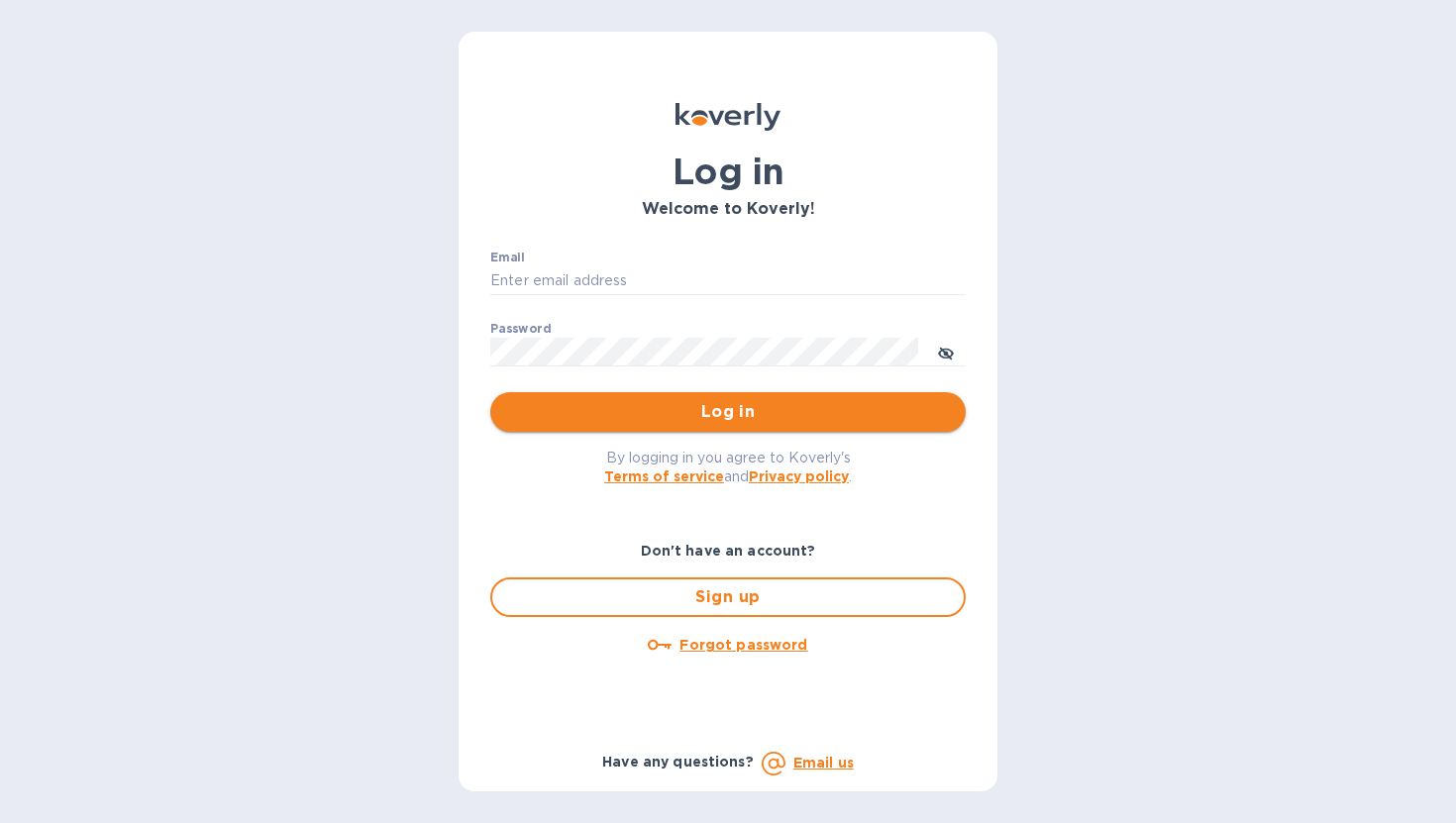 type on "[EMAIL]" 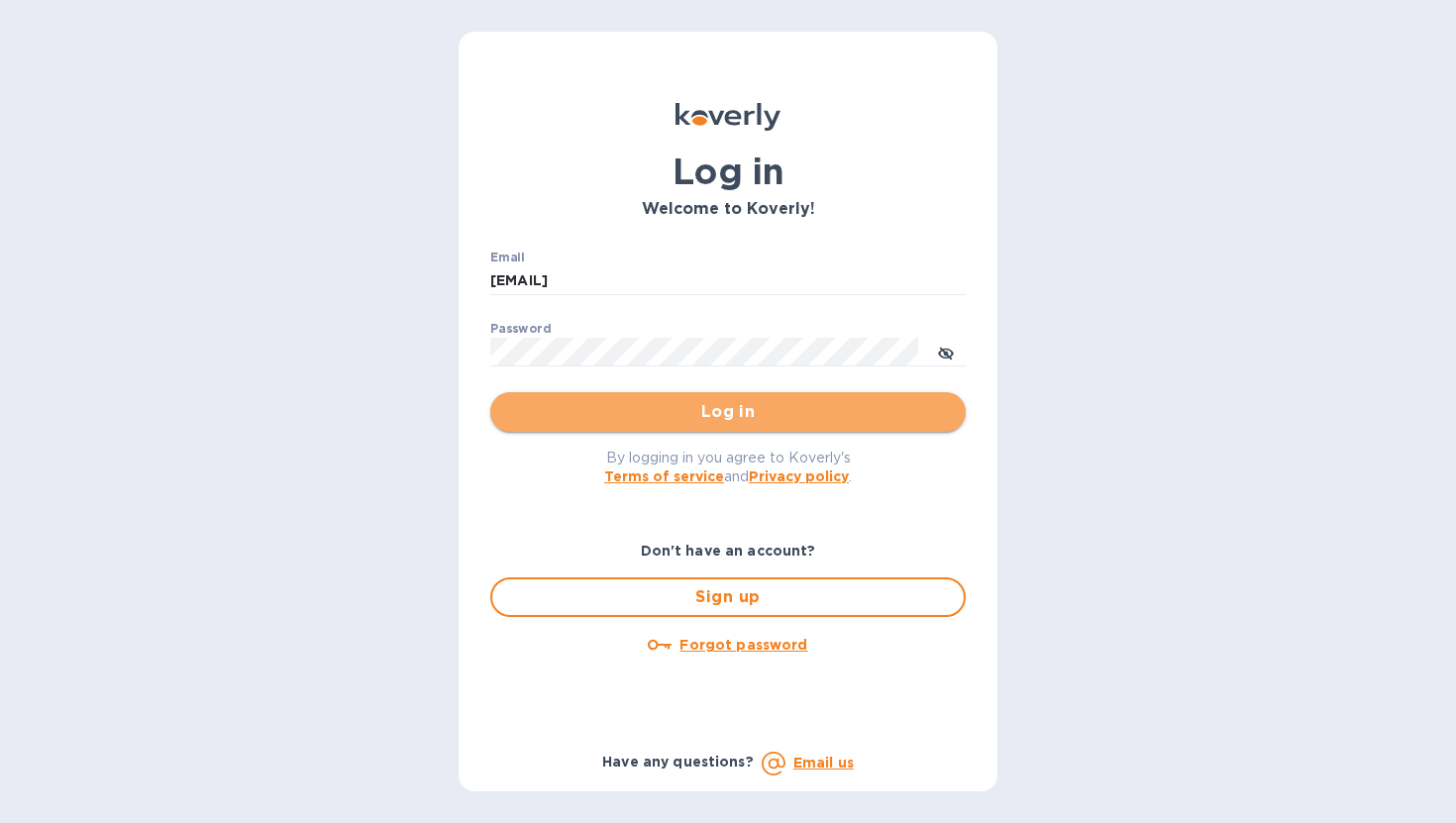 click on "Log in" at bounding box center [728, 412] 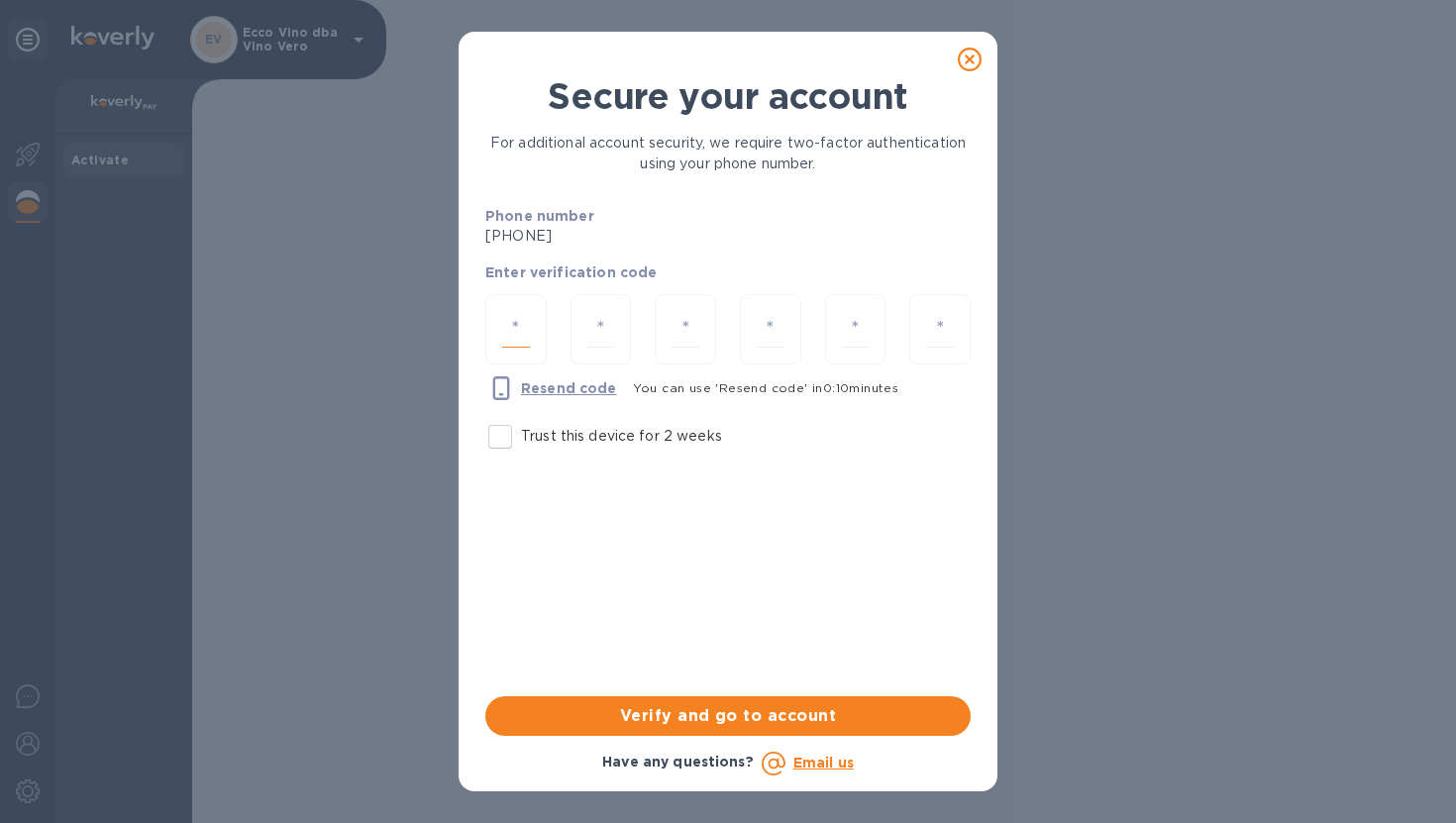click at bounding box center [516, 329] 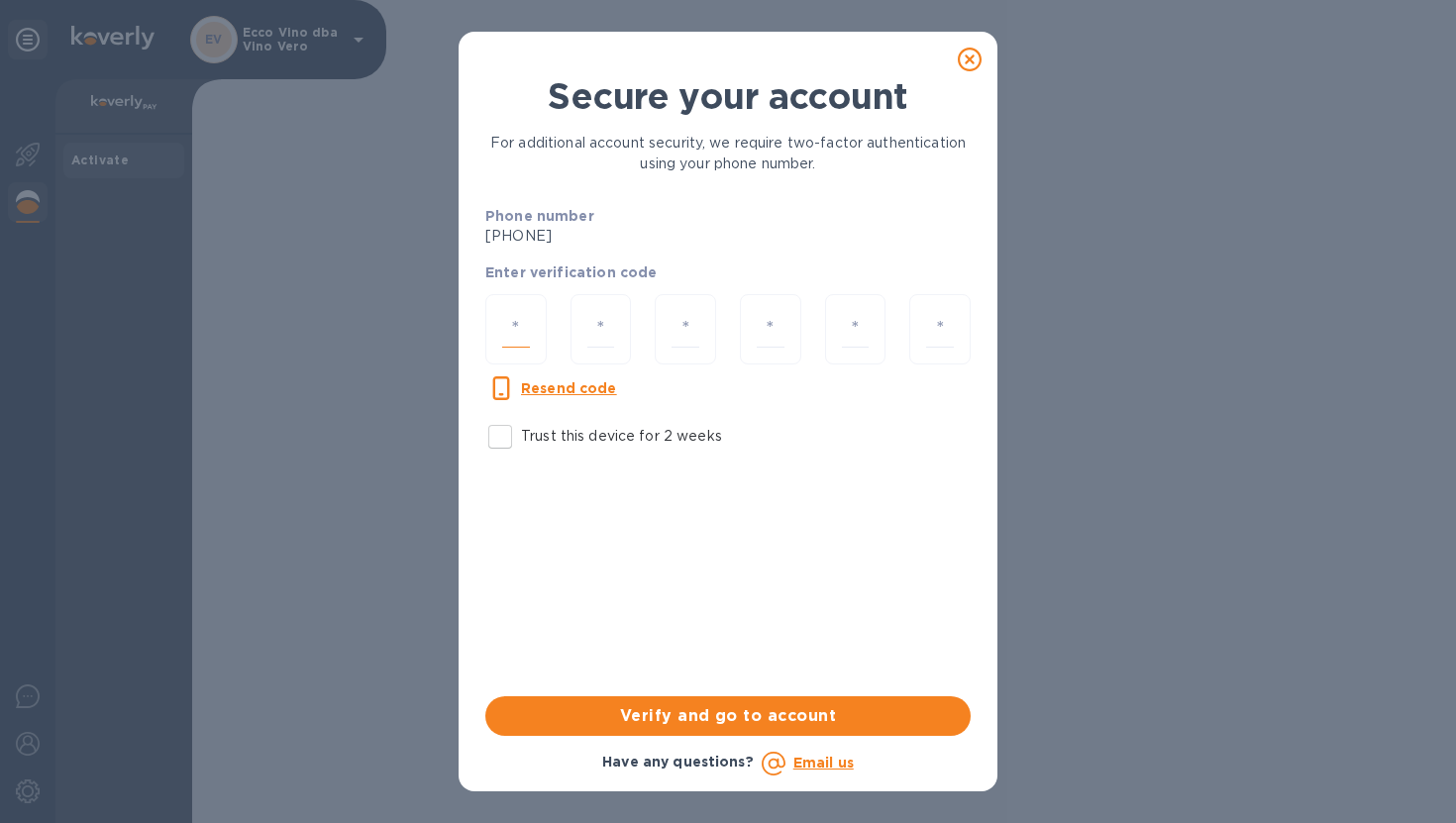 type on "3" 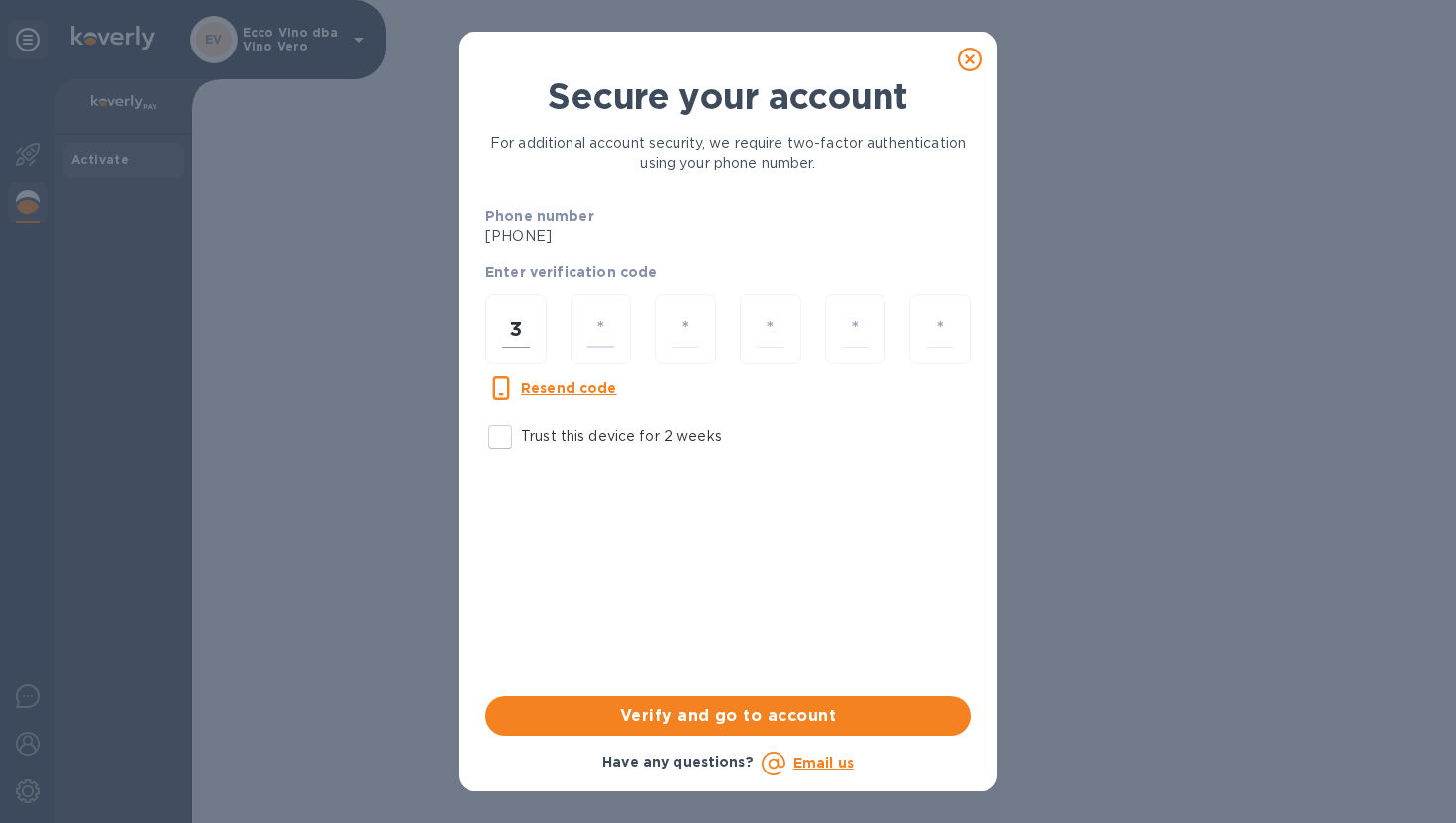 type on "0" 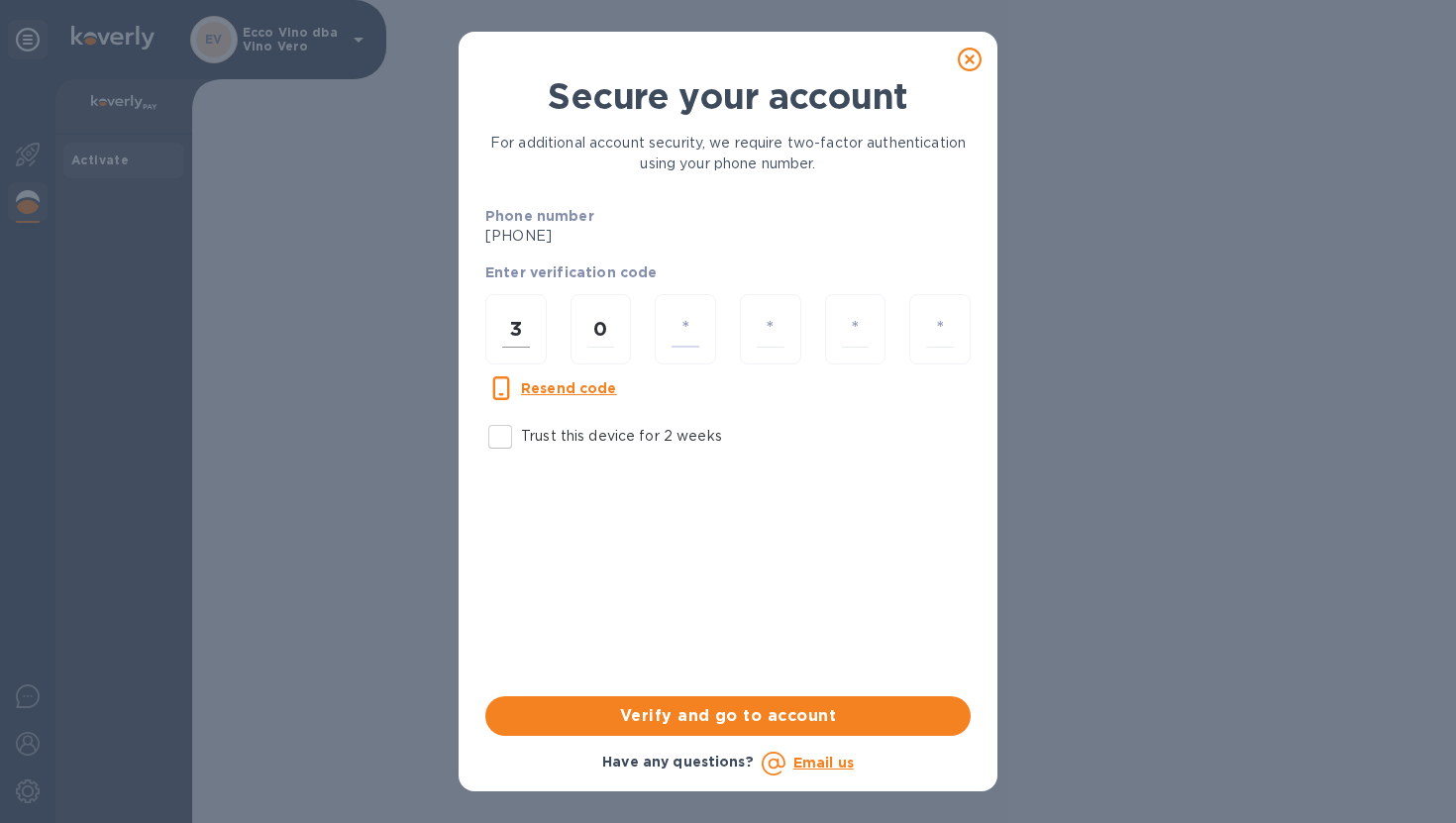 type on "6" 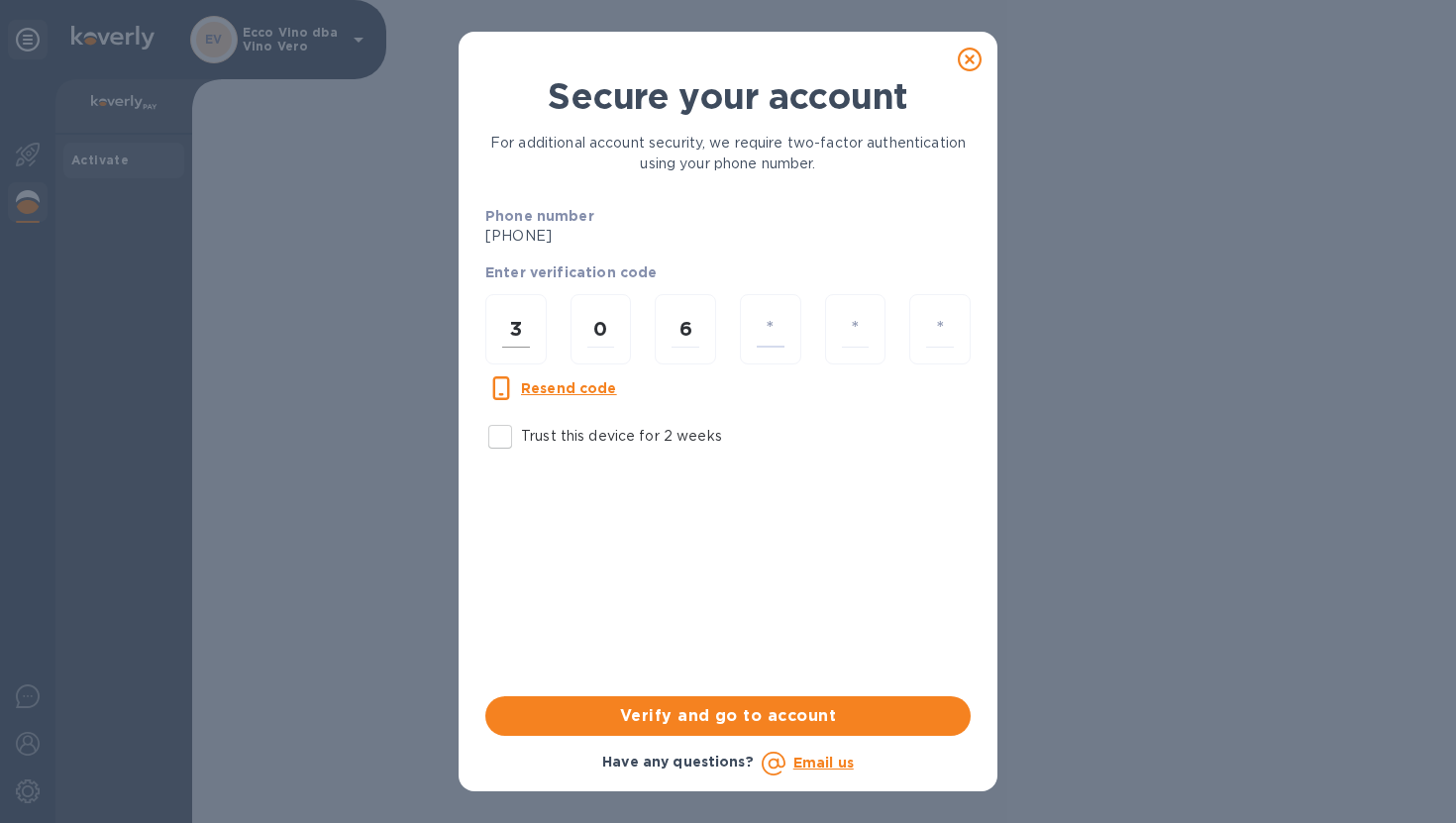 type on "3" 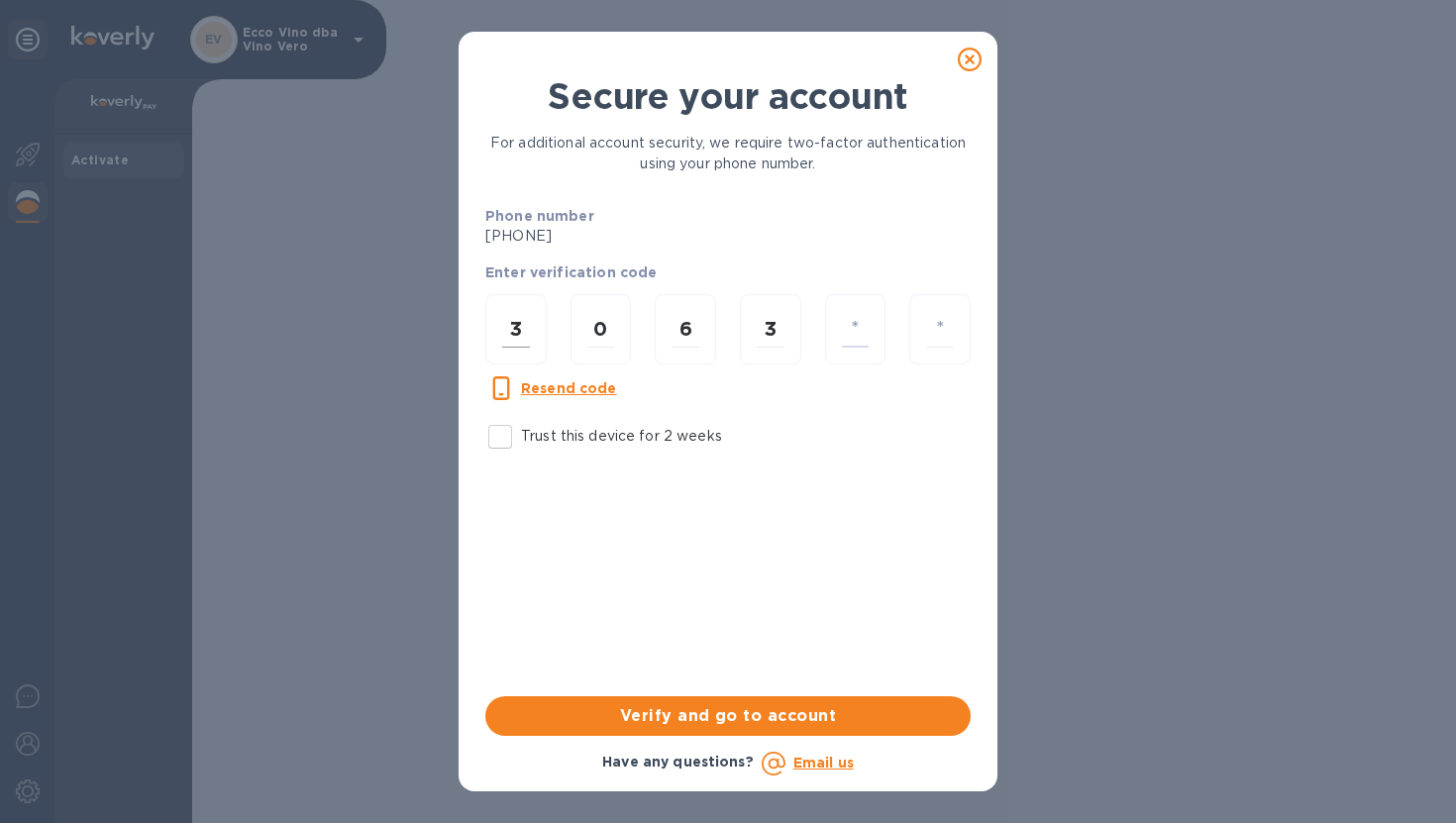 type on "2" 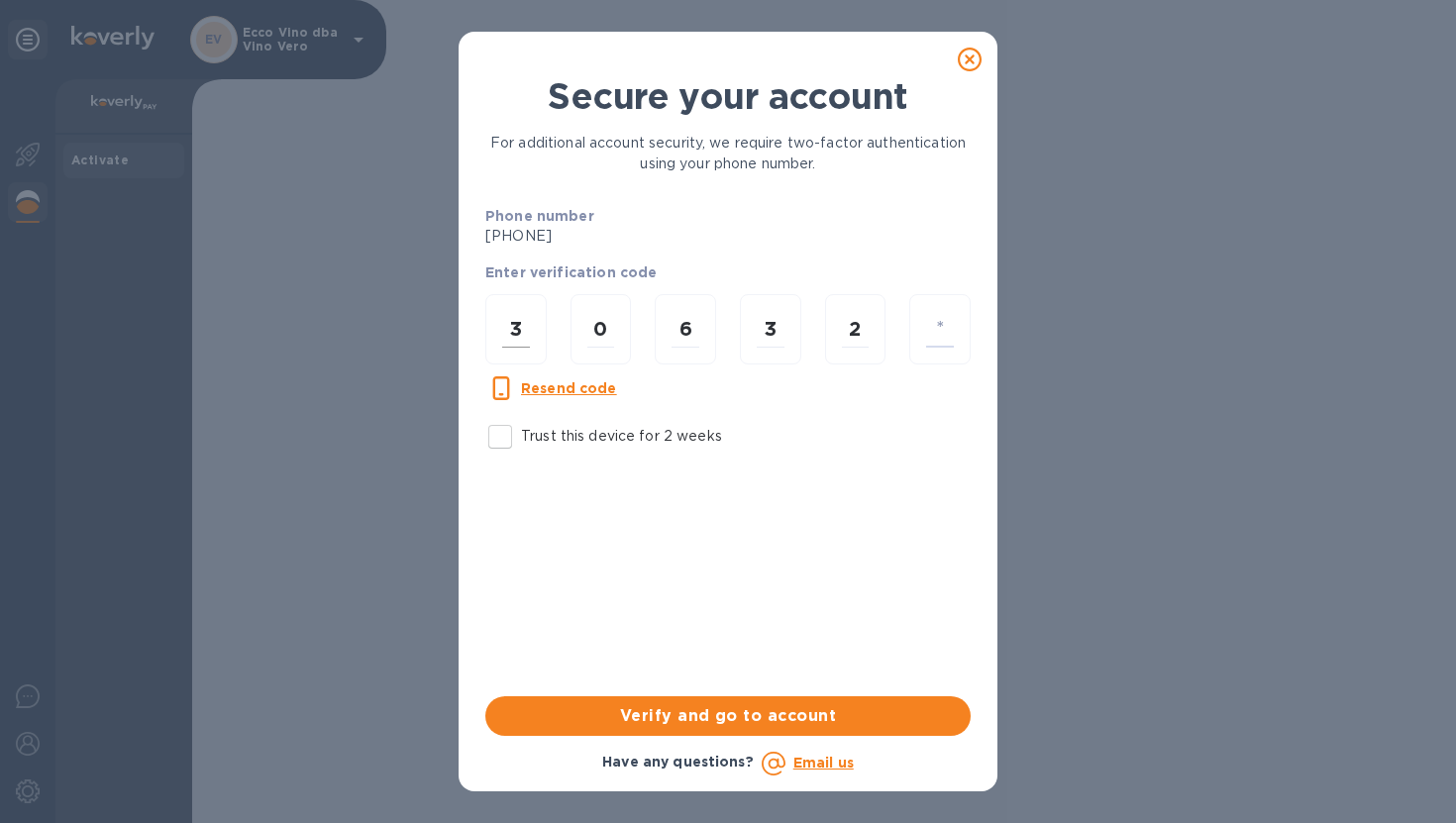 type on "3" 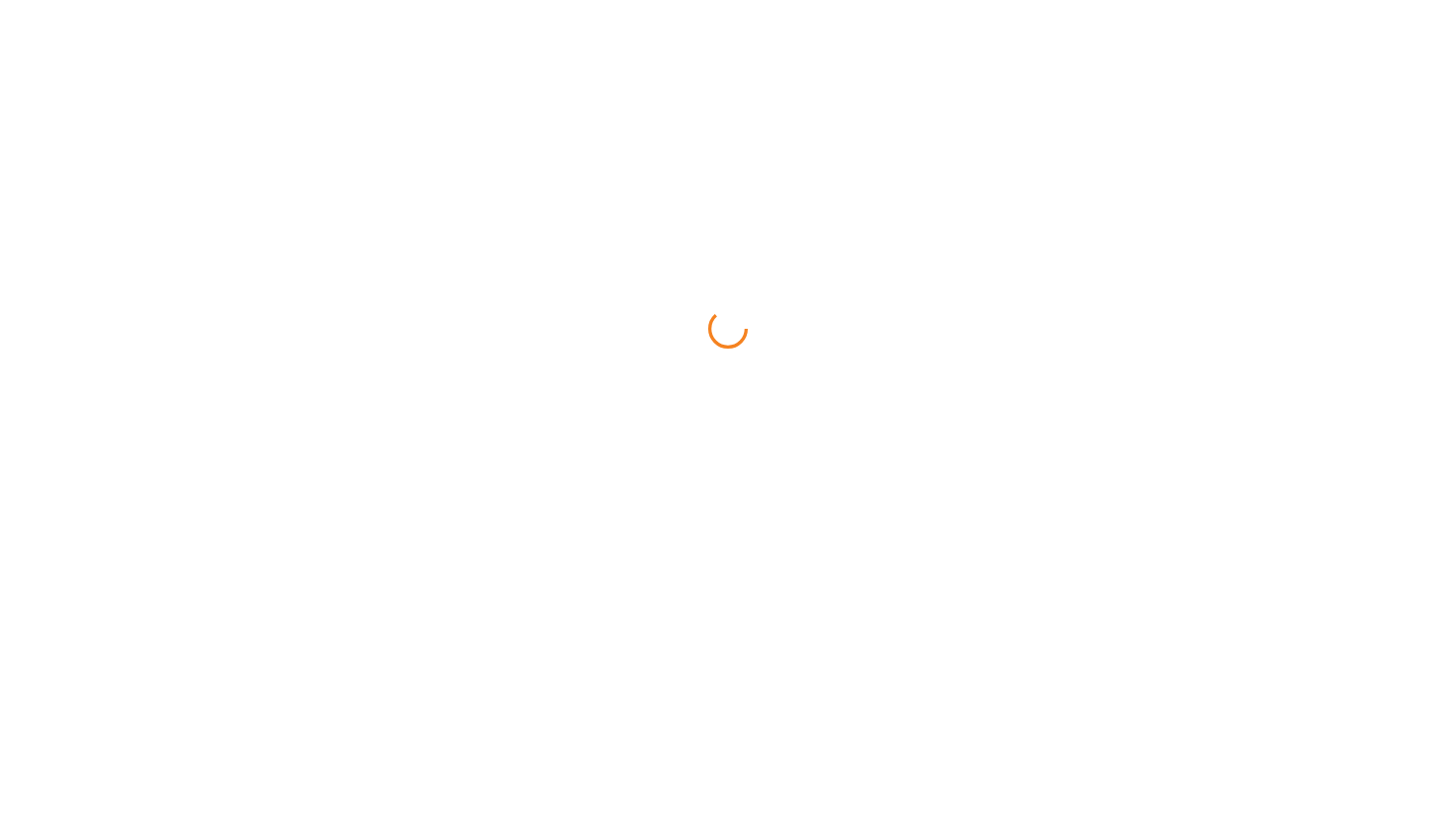 scroll, scrollTop: 0, scrollLeft: 0, axis: both 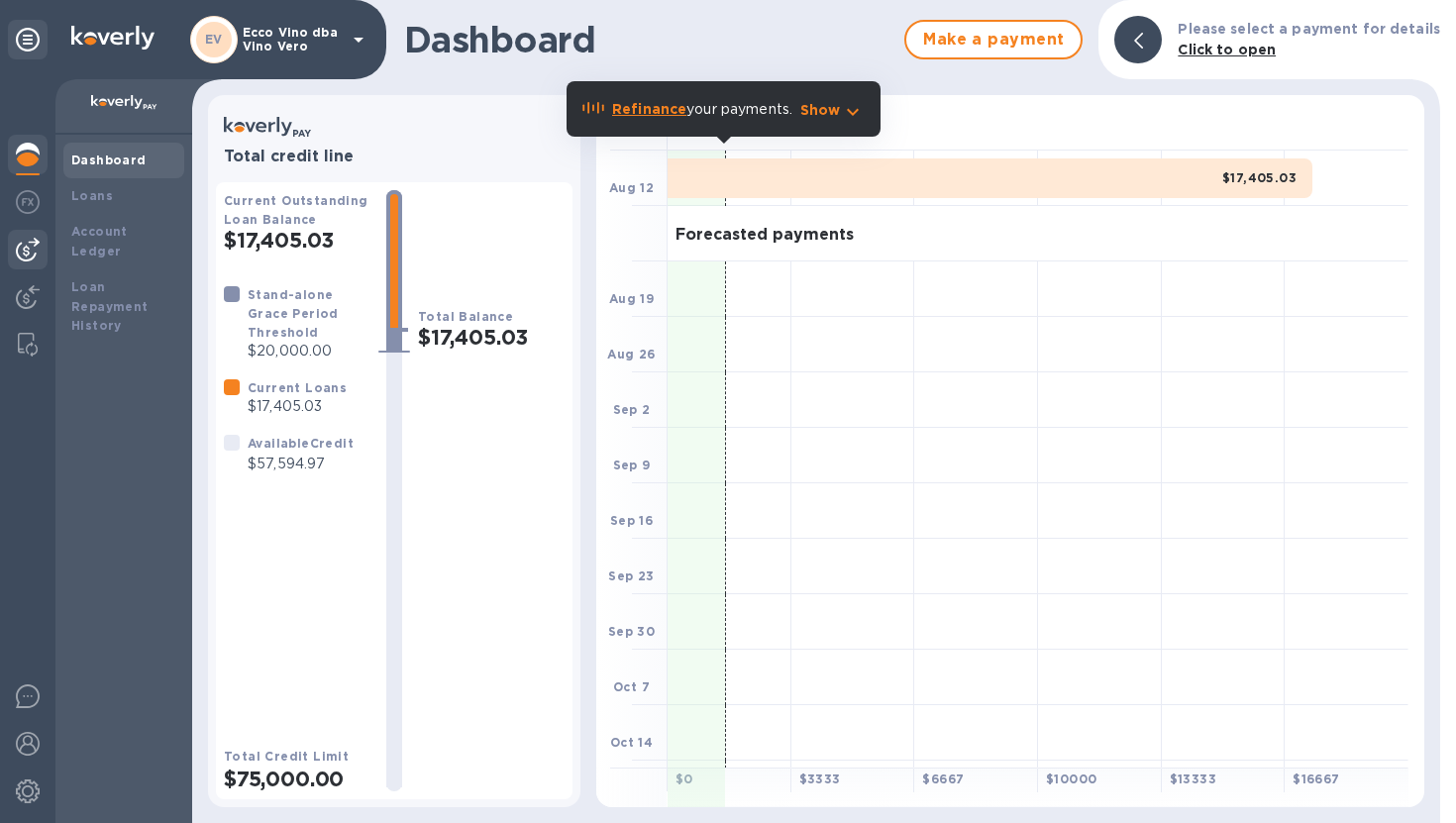 click at bounding box center [28, 250] 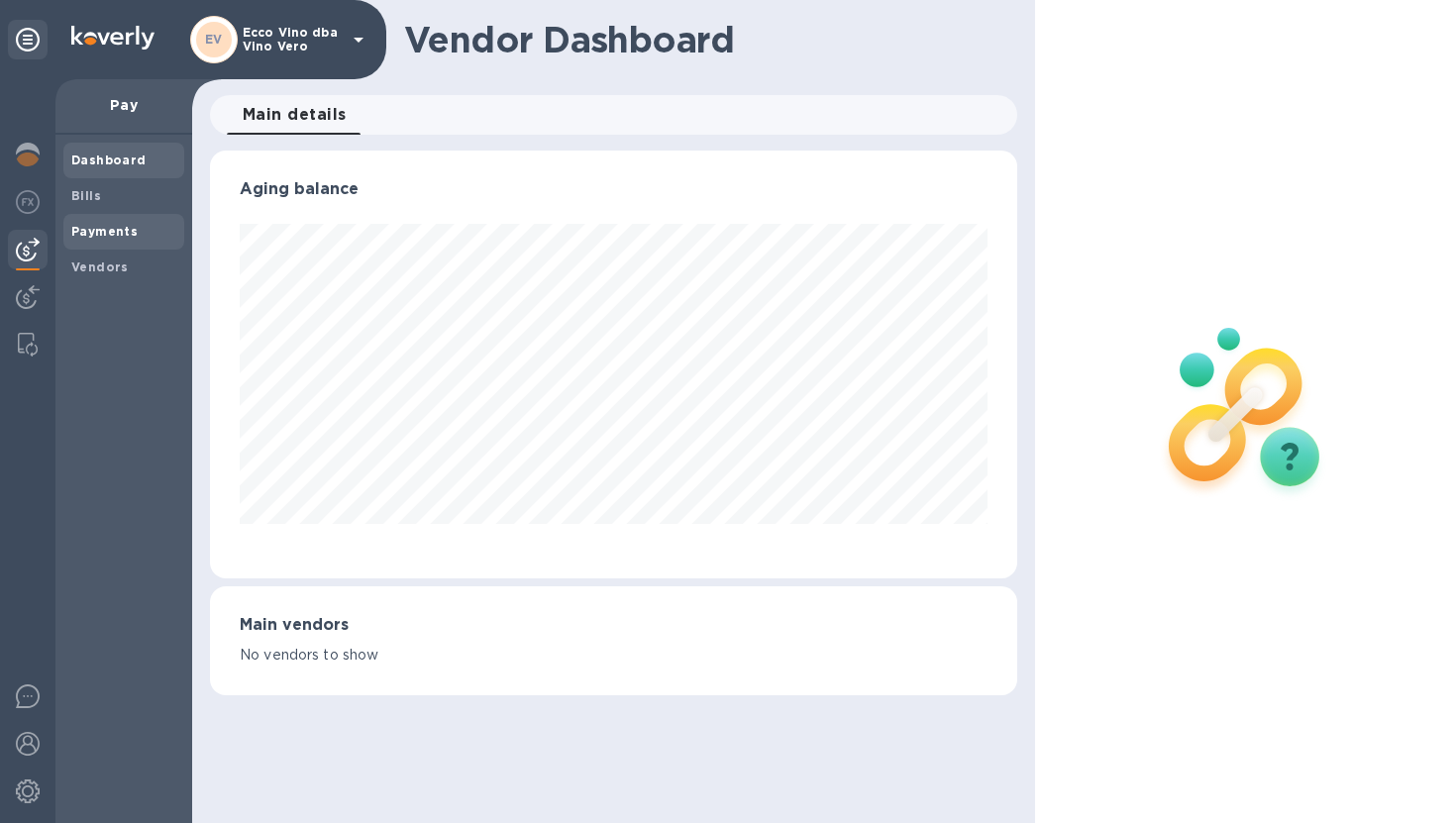 scroll, scrollTop: 989945, scrollLeft: 989669, axis: both 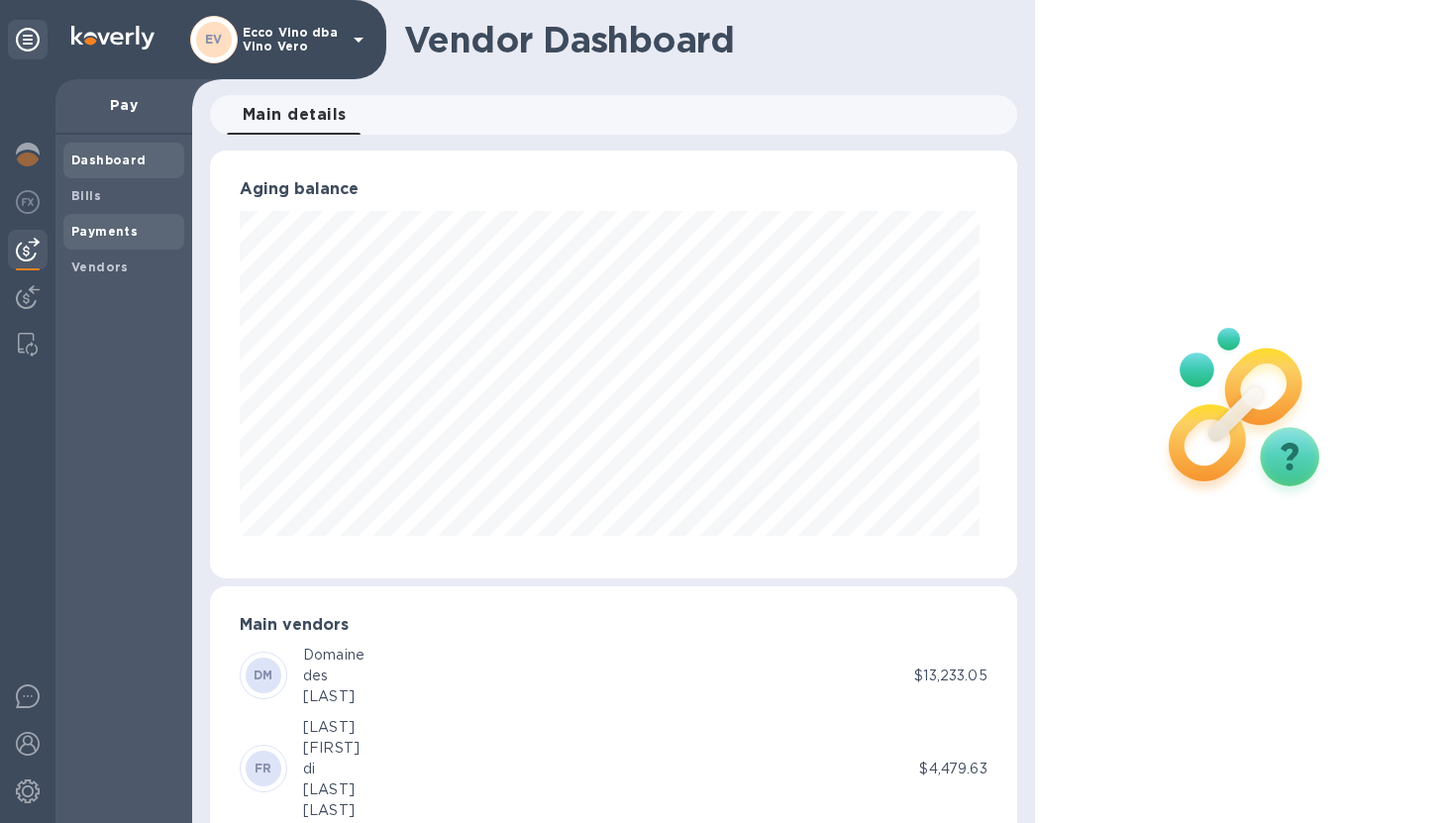 click on "Payments" at bounding box center (104, 231) 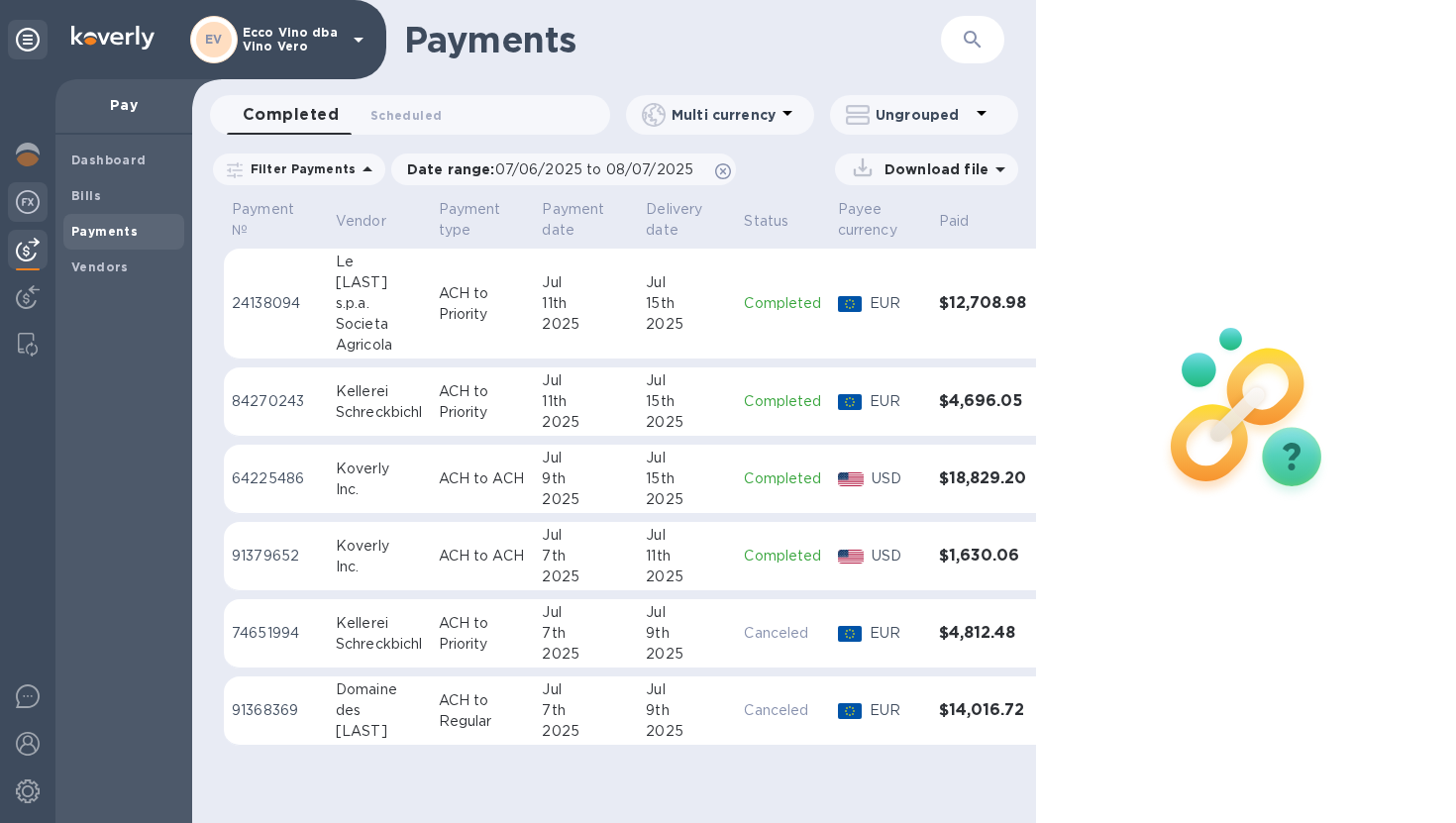 click at bounding box center [28, 202] 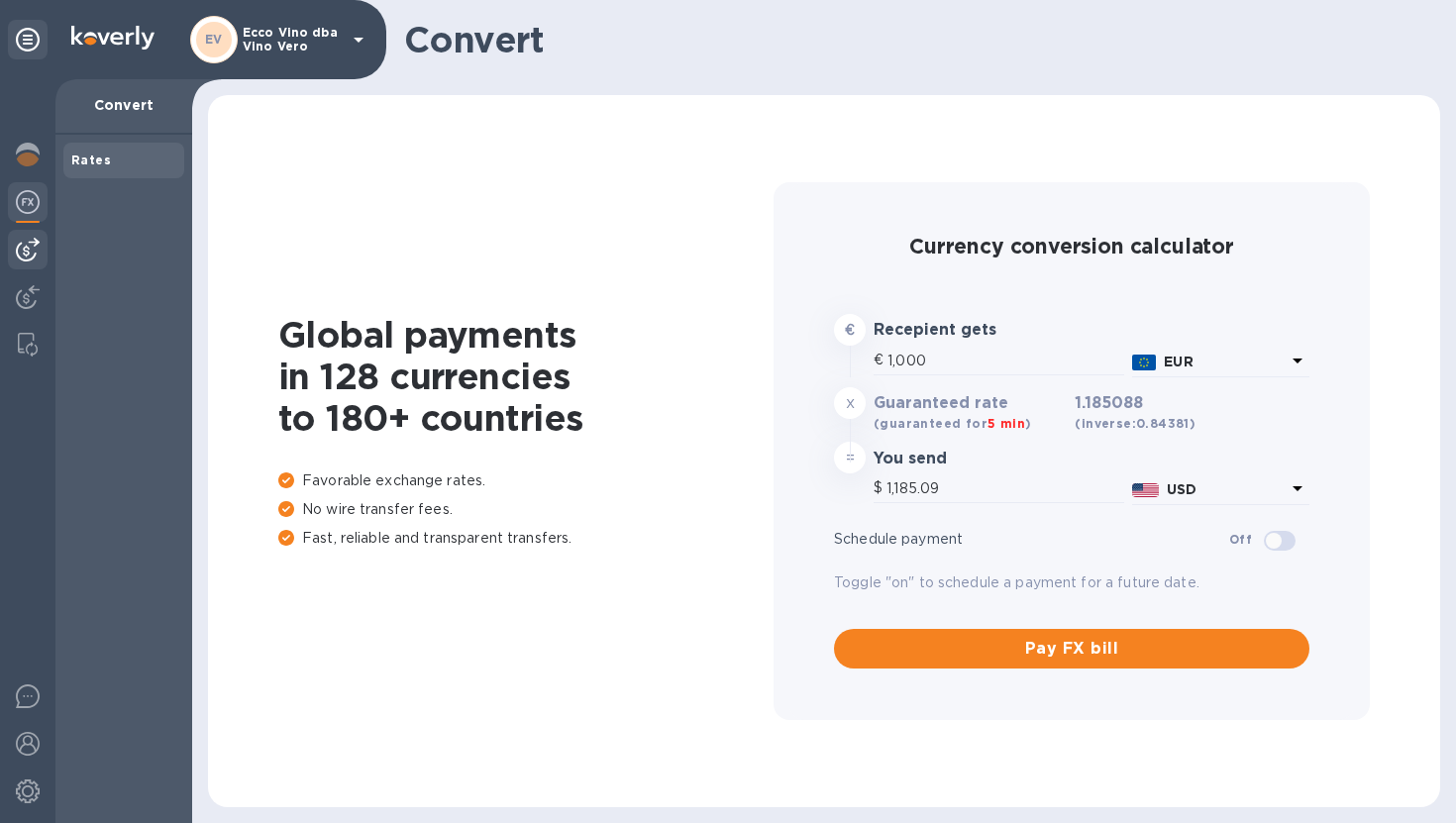 click at bounding box center [28, 250] 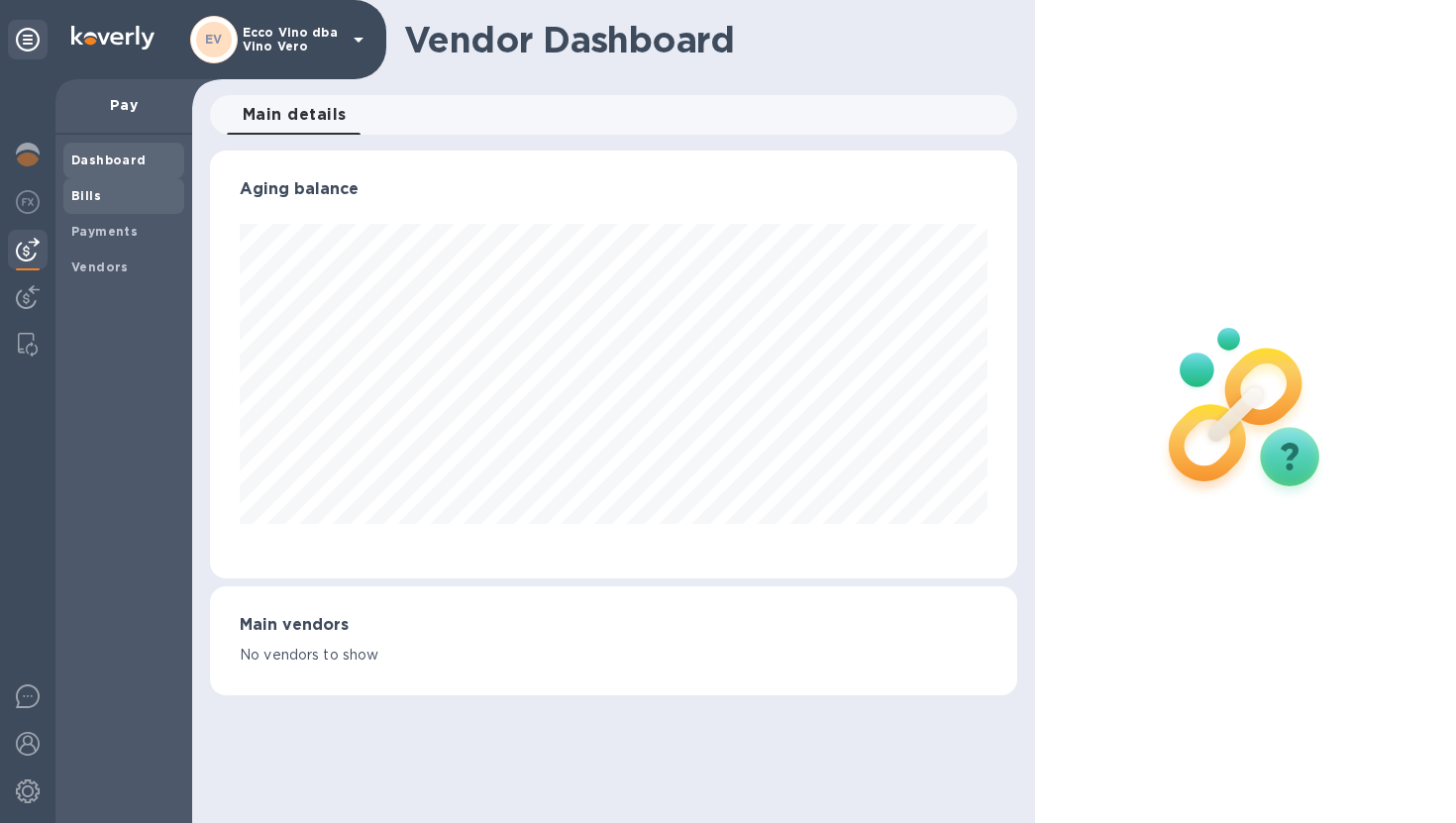 scroll, scrollTop: 989945, scrollLeft: 989677, axis: both 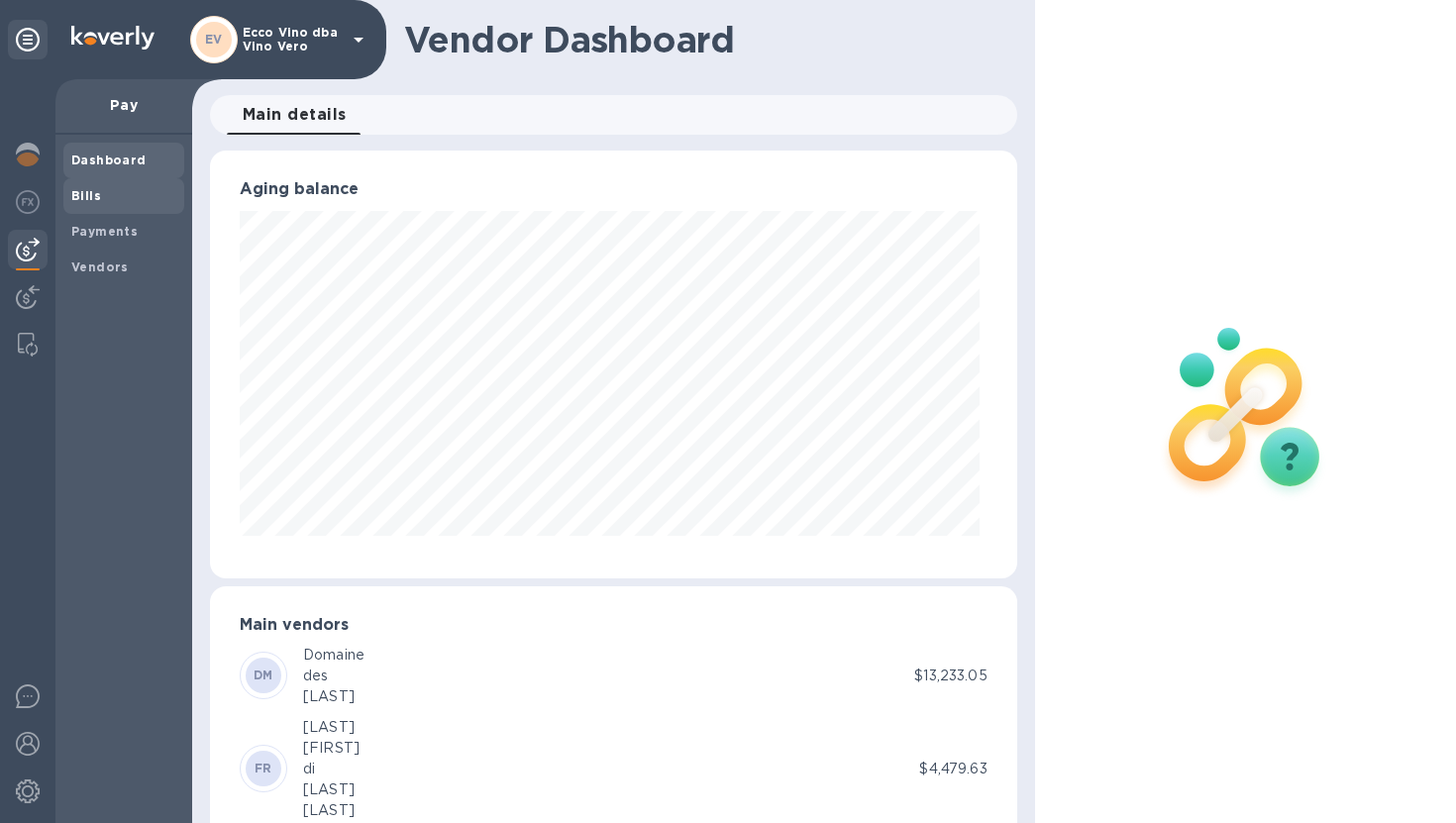 click on "Bills" at bounding box center (86, 195) 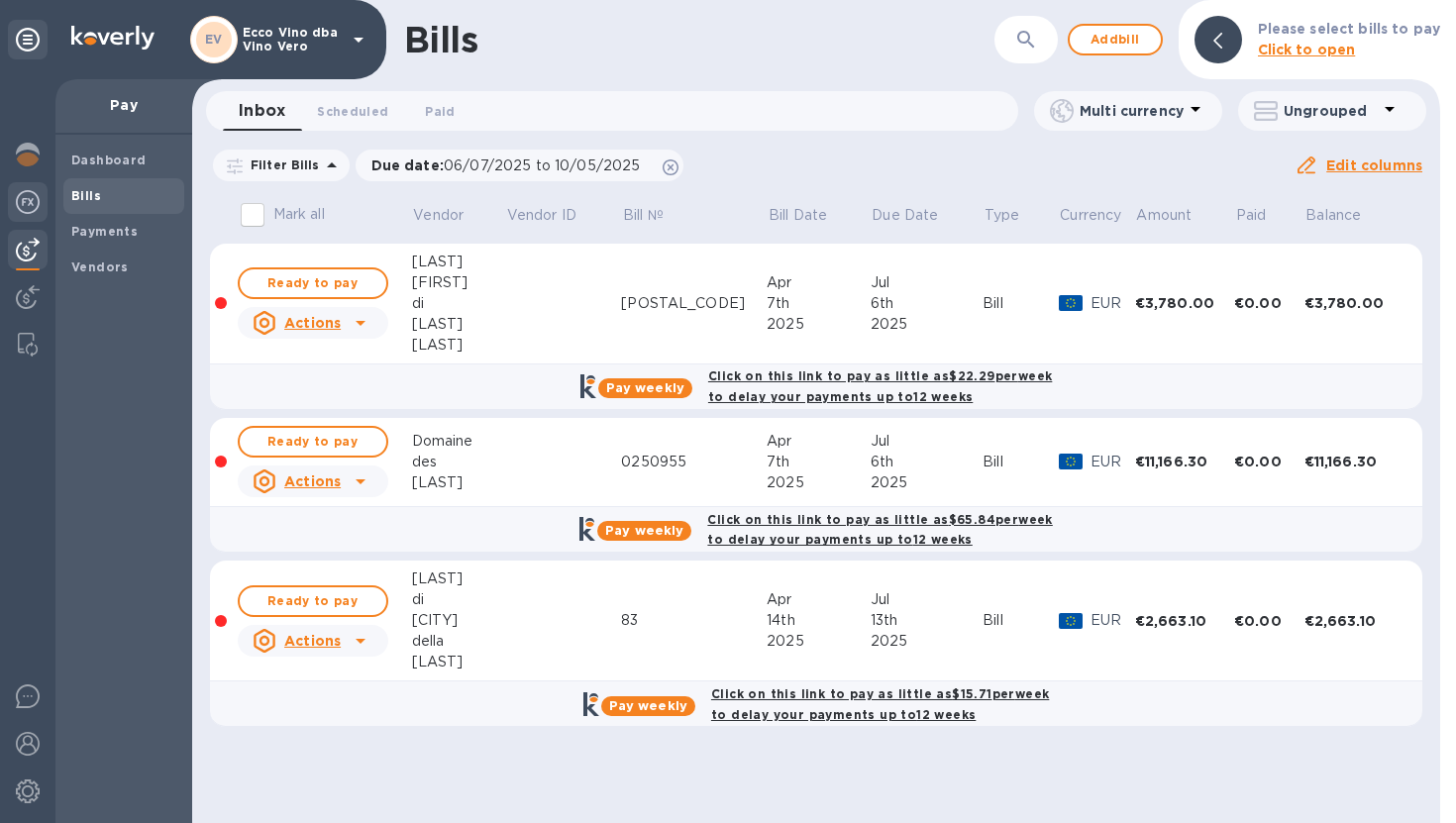 click at bounding box center (28, 202) 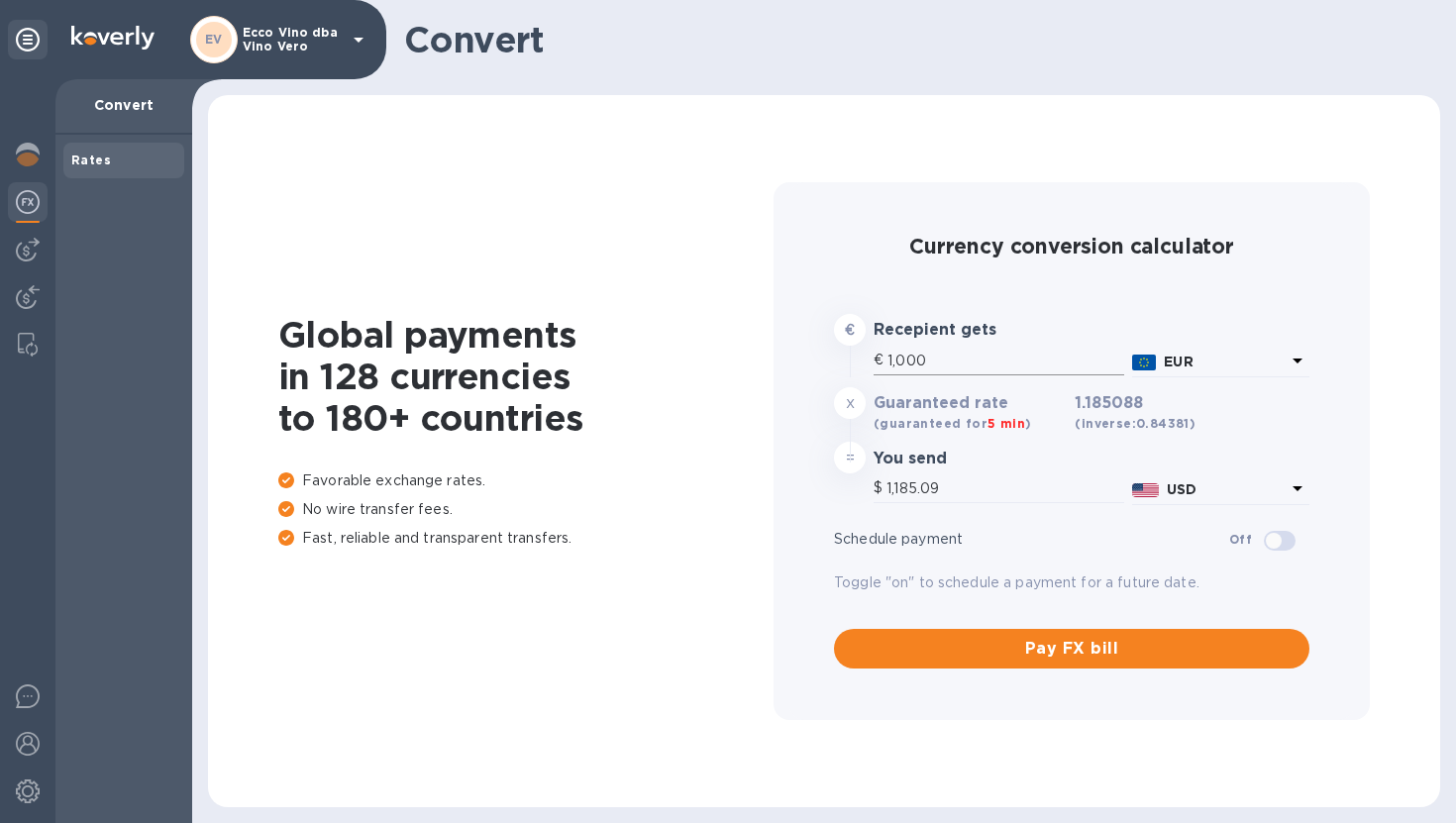 click on "1,000" at bounding box center (1005, 360) 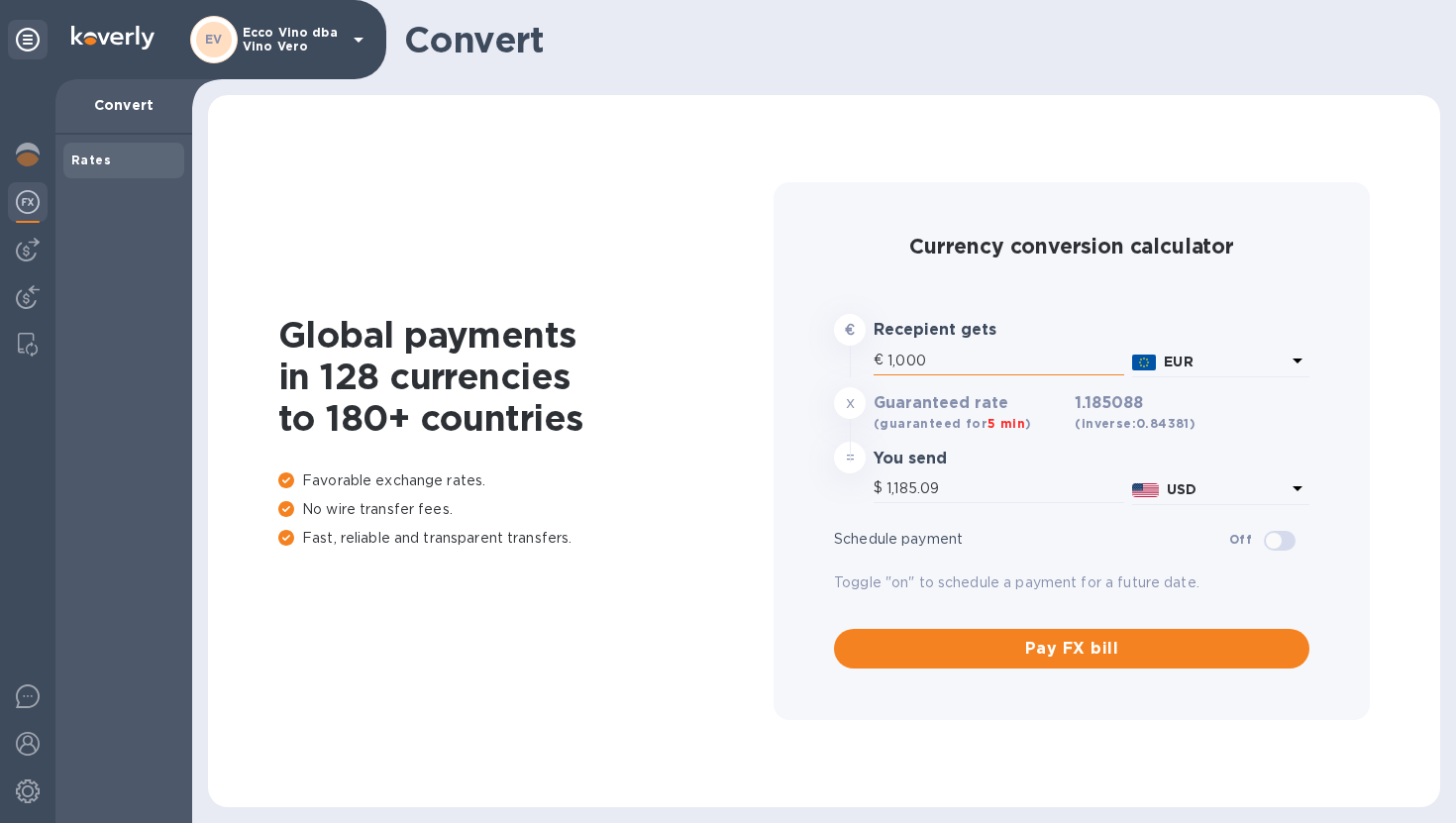 type on "100" 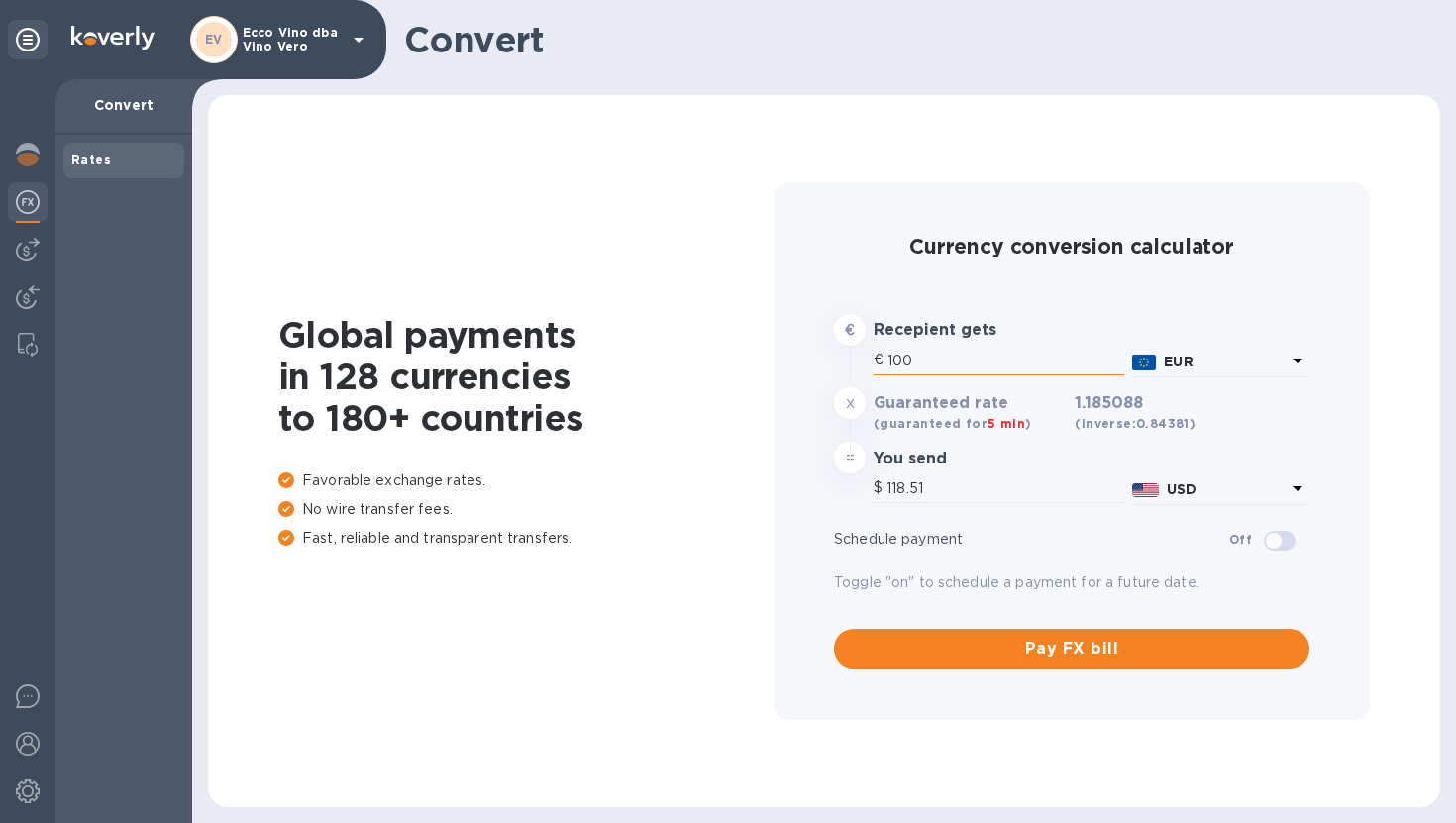 type on "10" 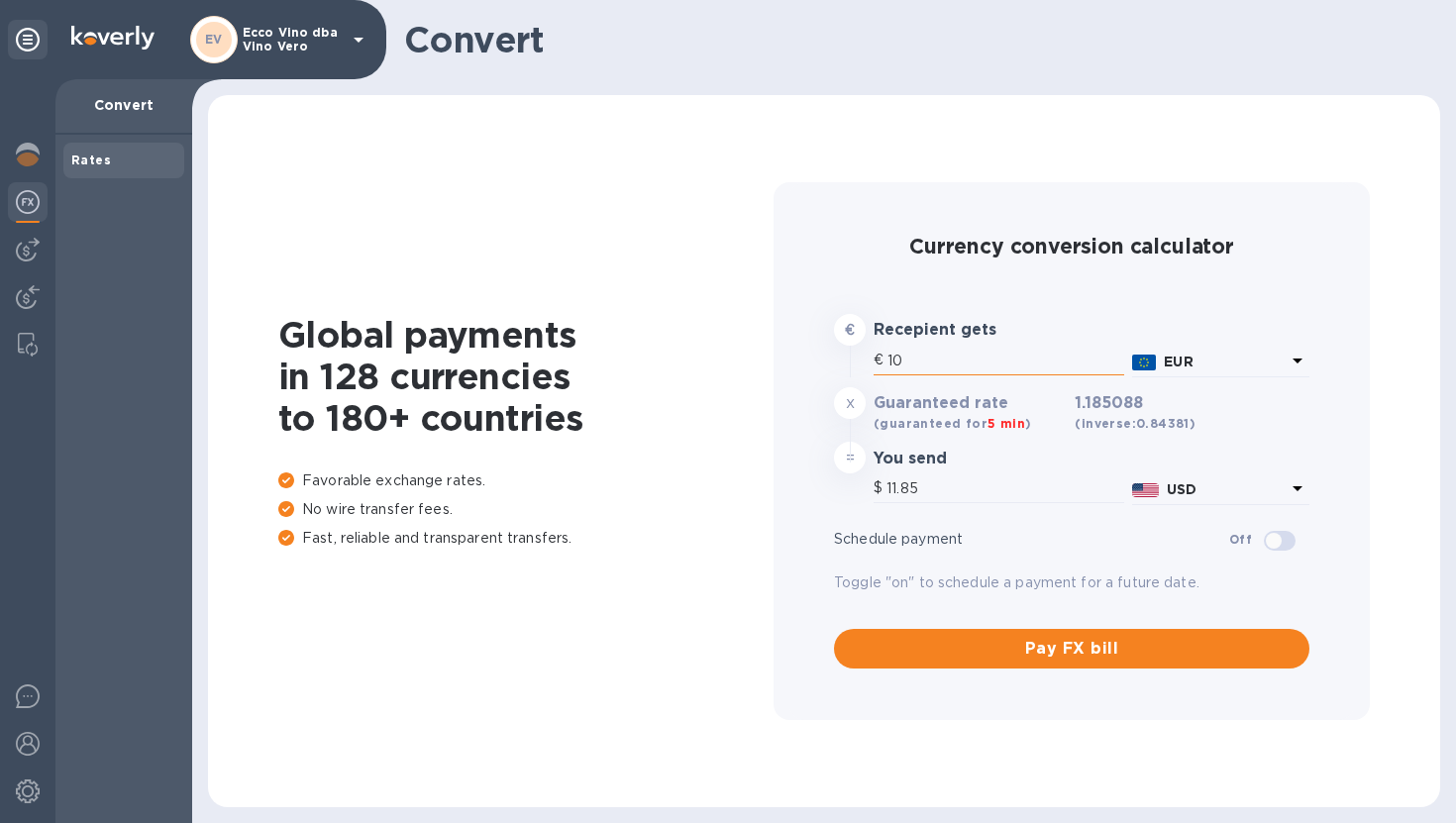 type on "1" 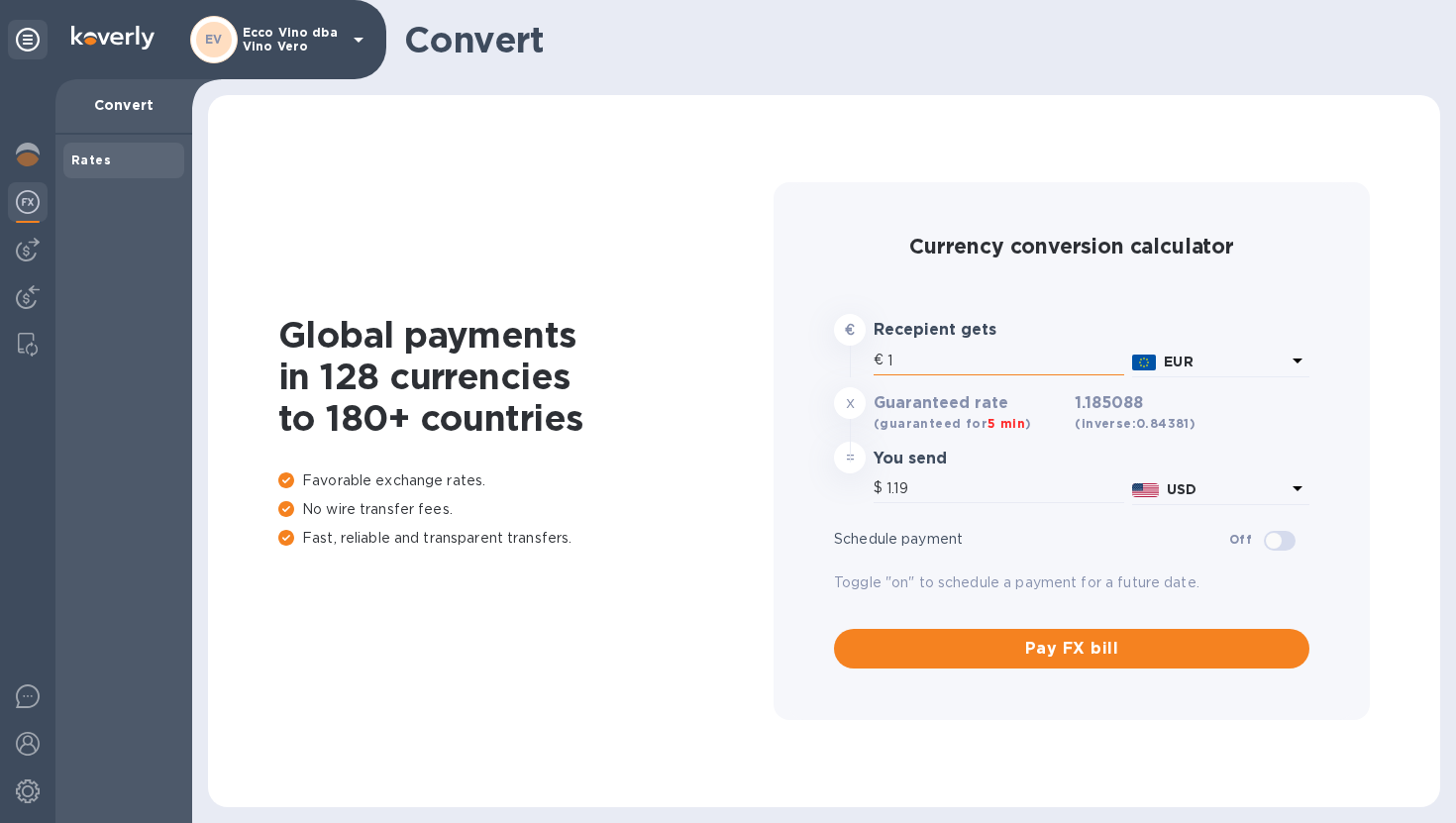 type 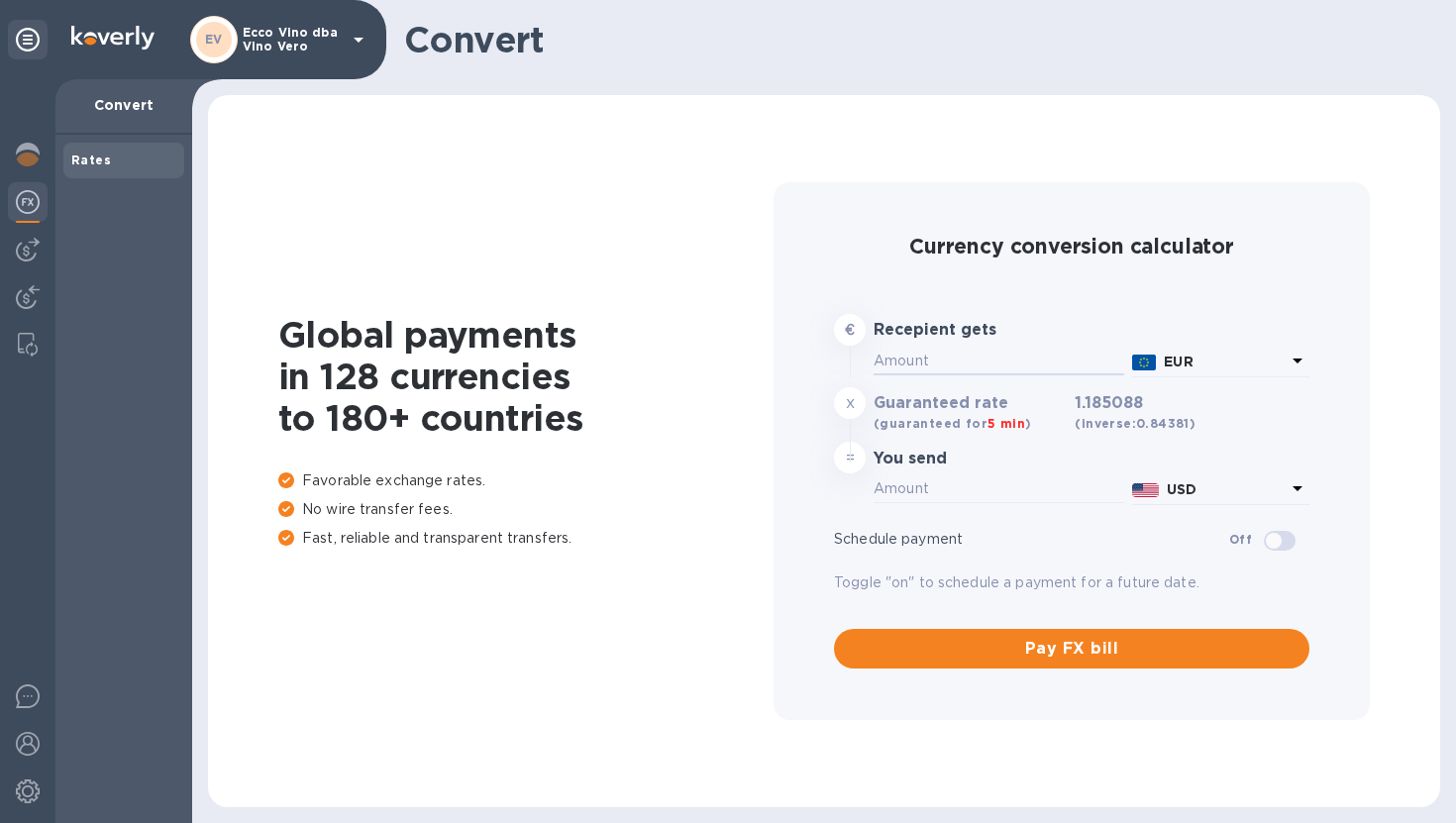 type on "2" 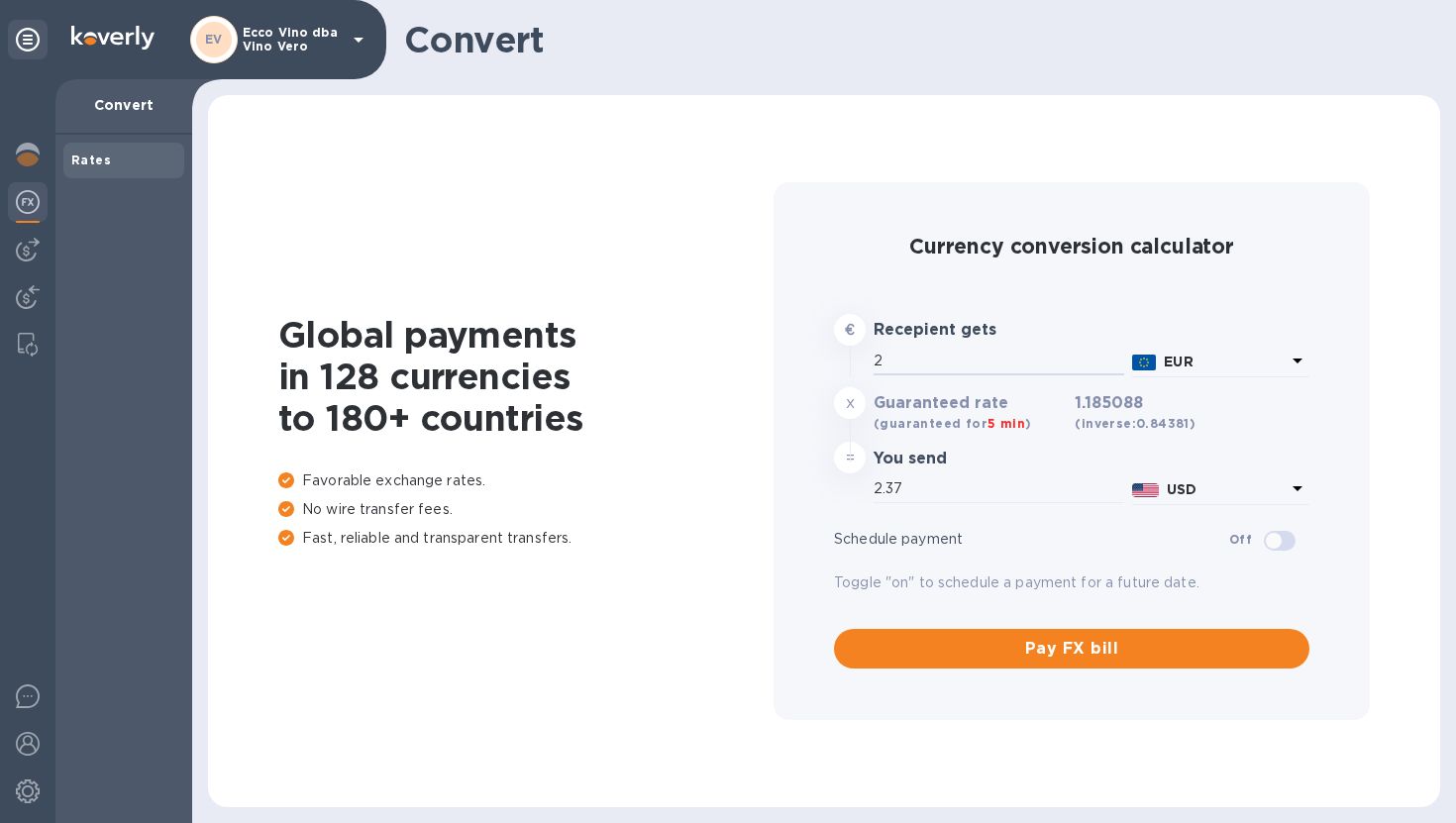 type on "23" 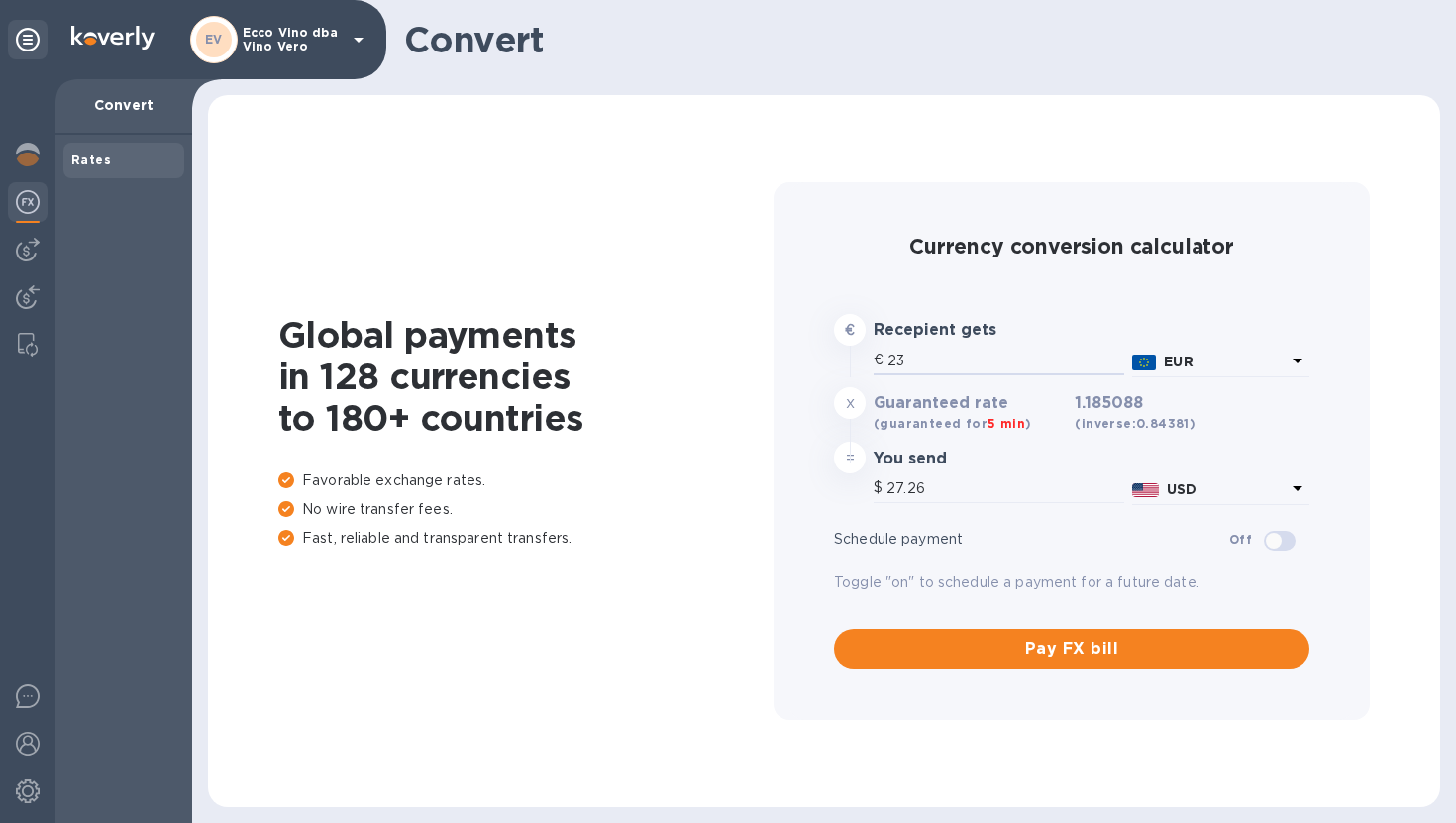 type on "231" 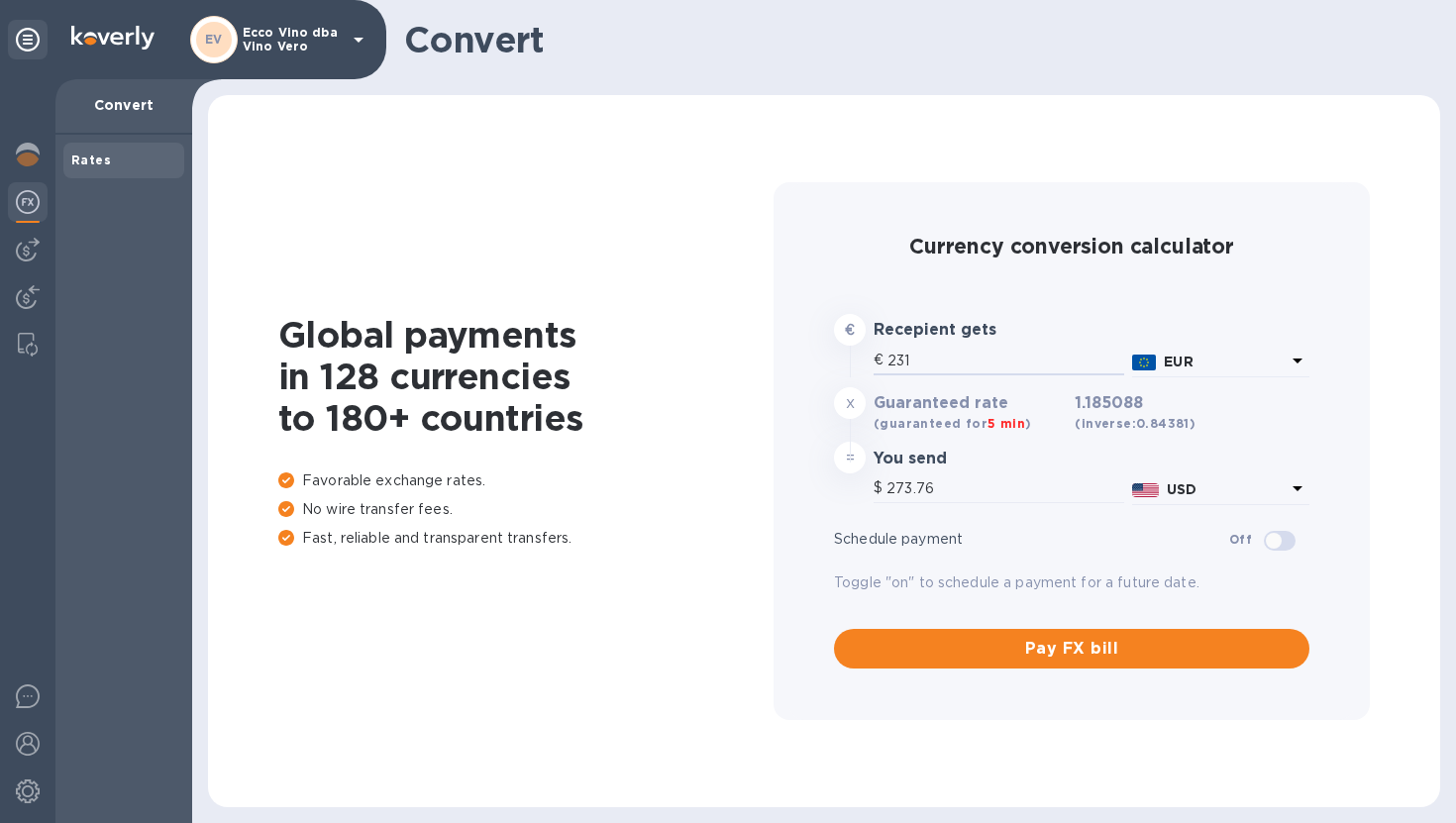 type on "2,318" 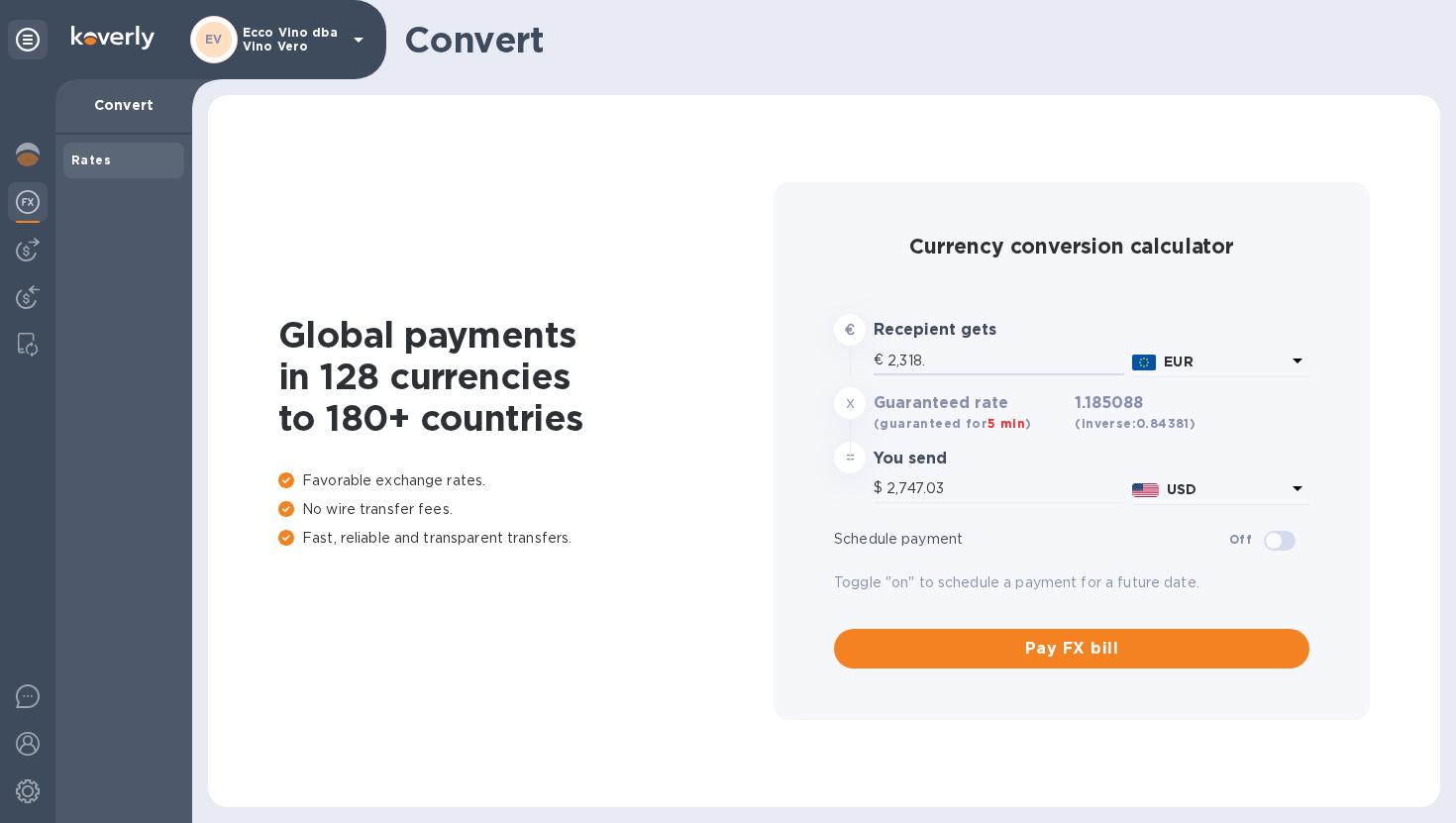 type on "2,318.4" 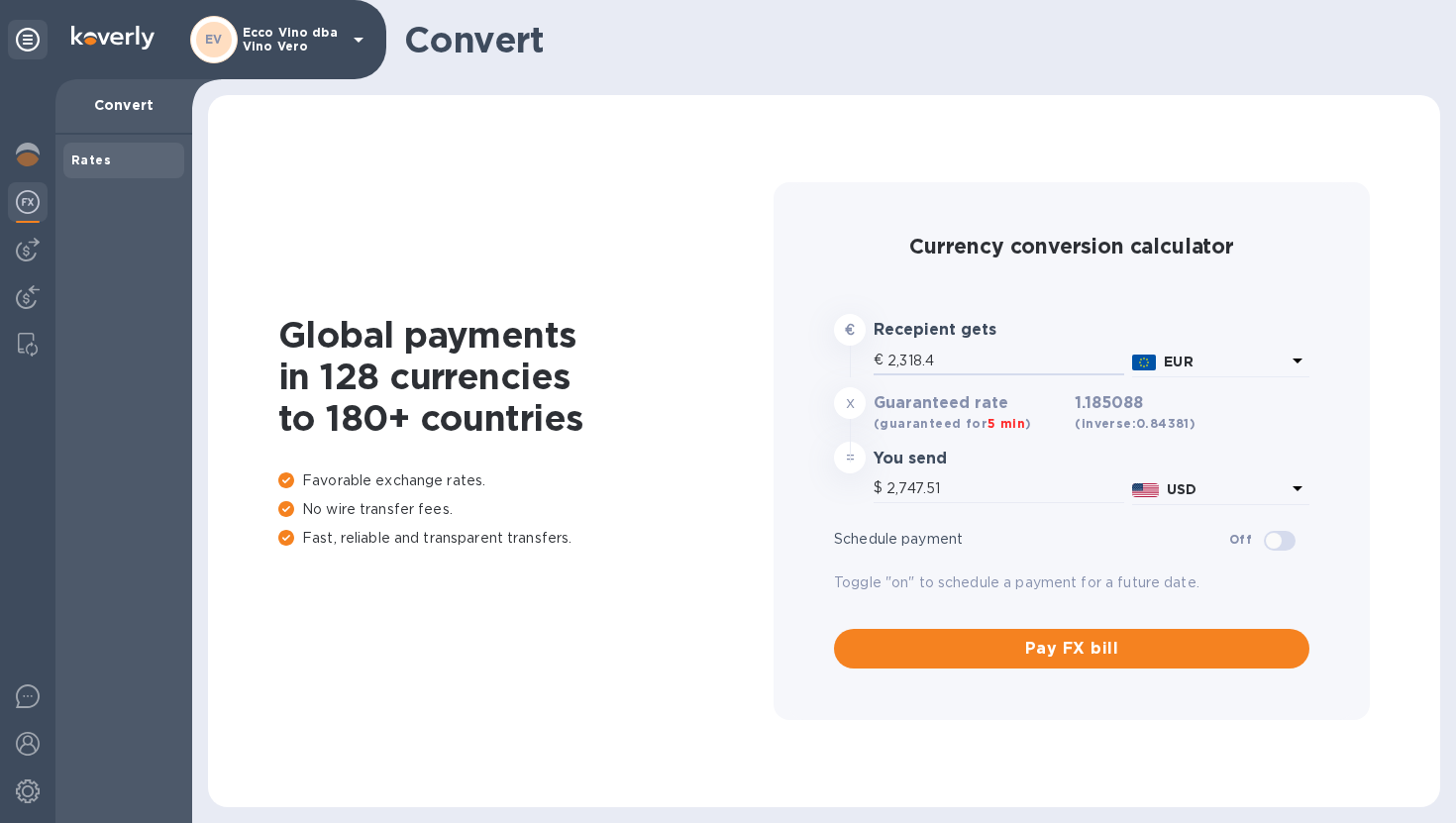 type on "2,318.4" 